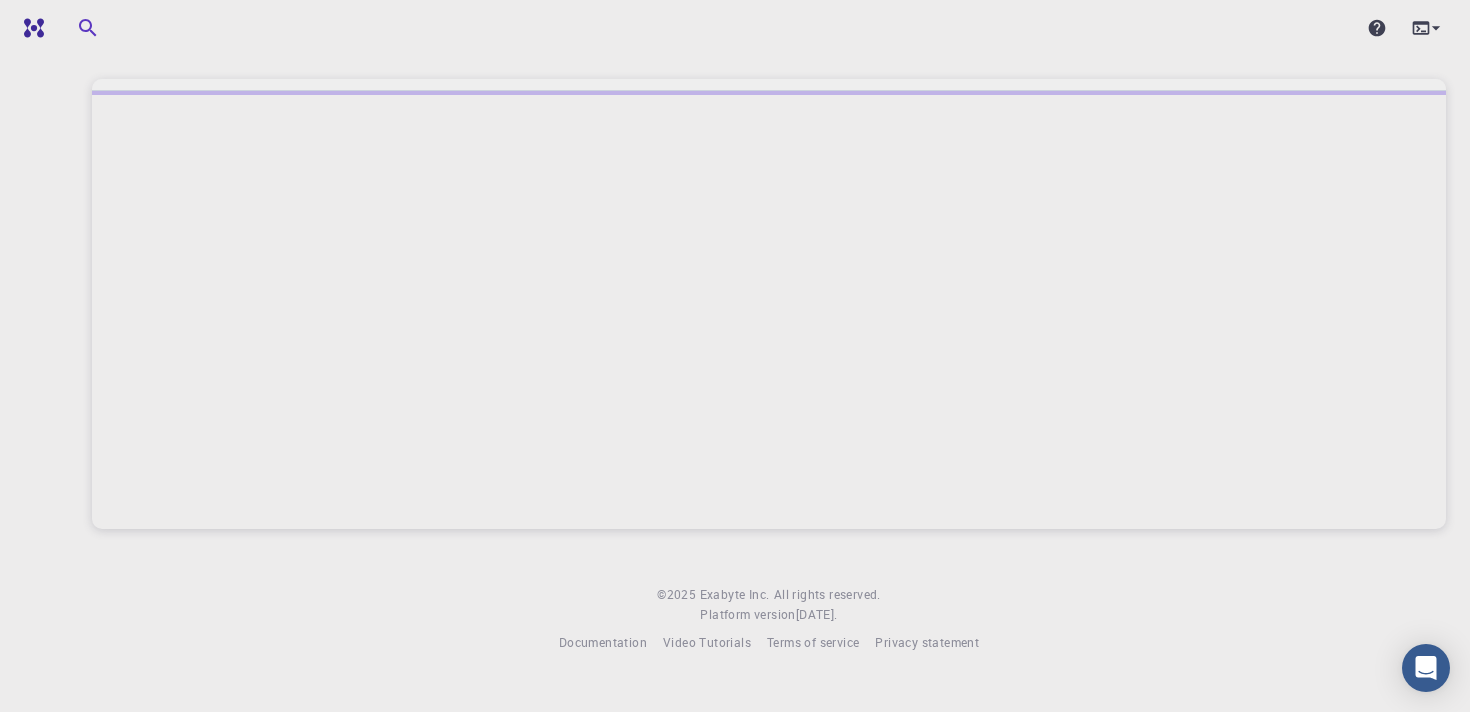 scroll, scrollTop: 0, scrollLeft: 0, axis: both 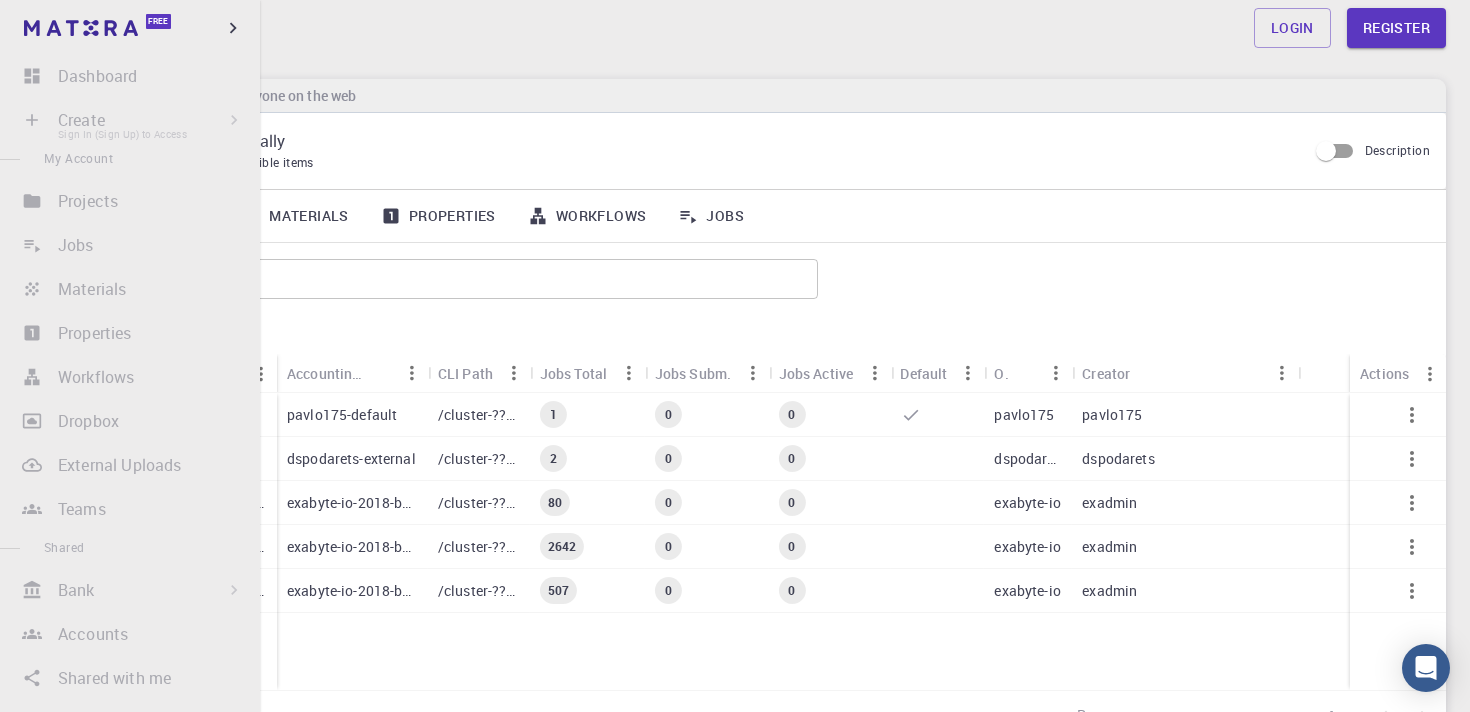 click on "Create Sign In (Sign Up) to Access New Job New Material Create Material Upload File Import from Bank Import from 3rd Party New Workflow New Project" at bounding box center (130, 120) 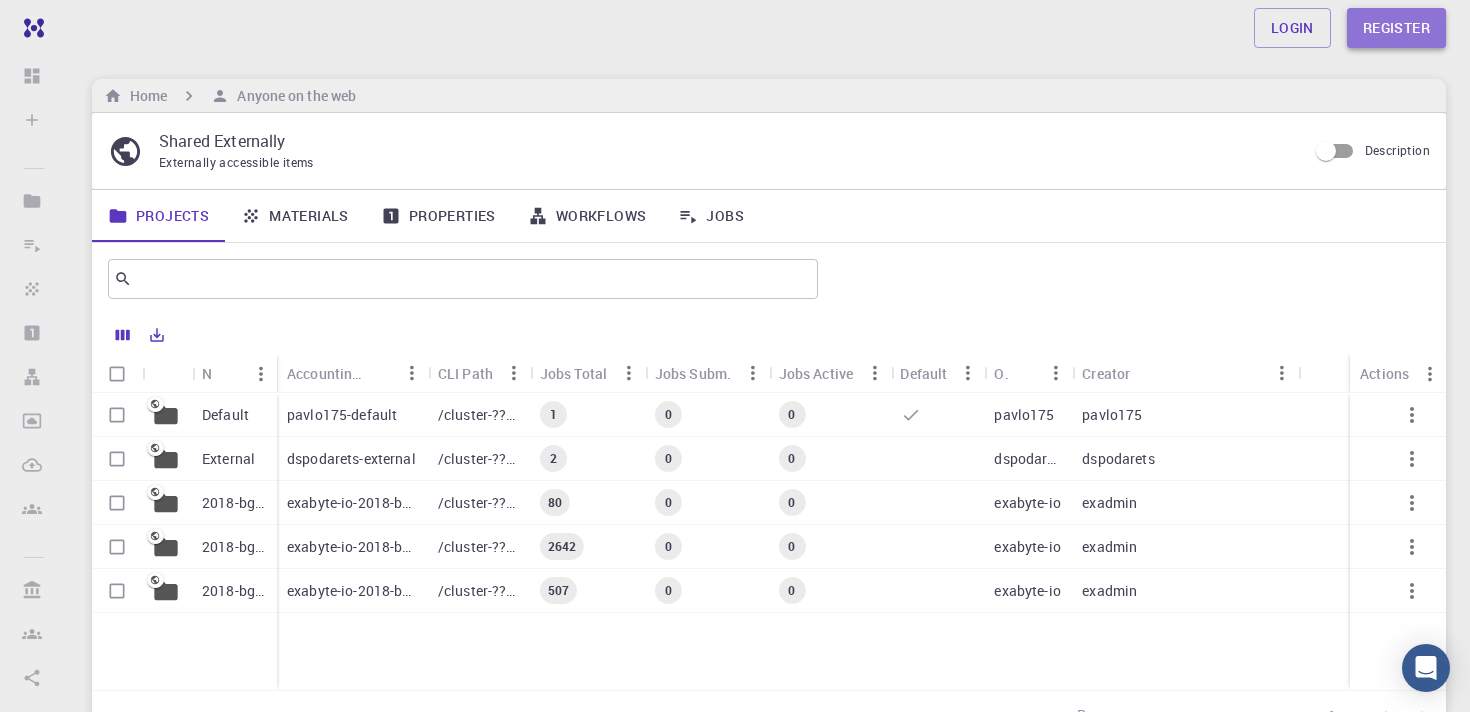 click on "Register" at bounding box center [1396, 28] 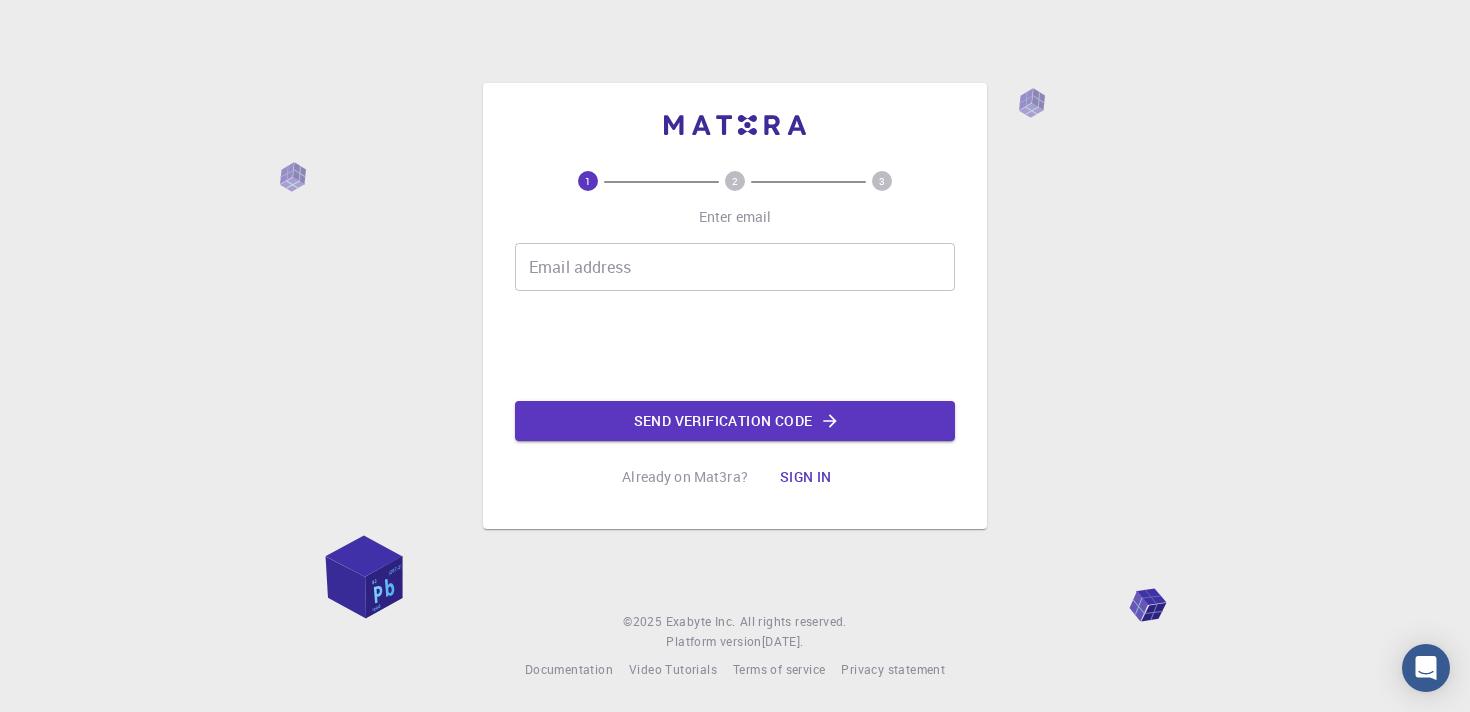 click on "Email address" at bounding box center (735, 267) 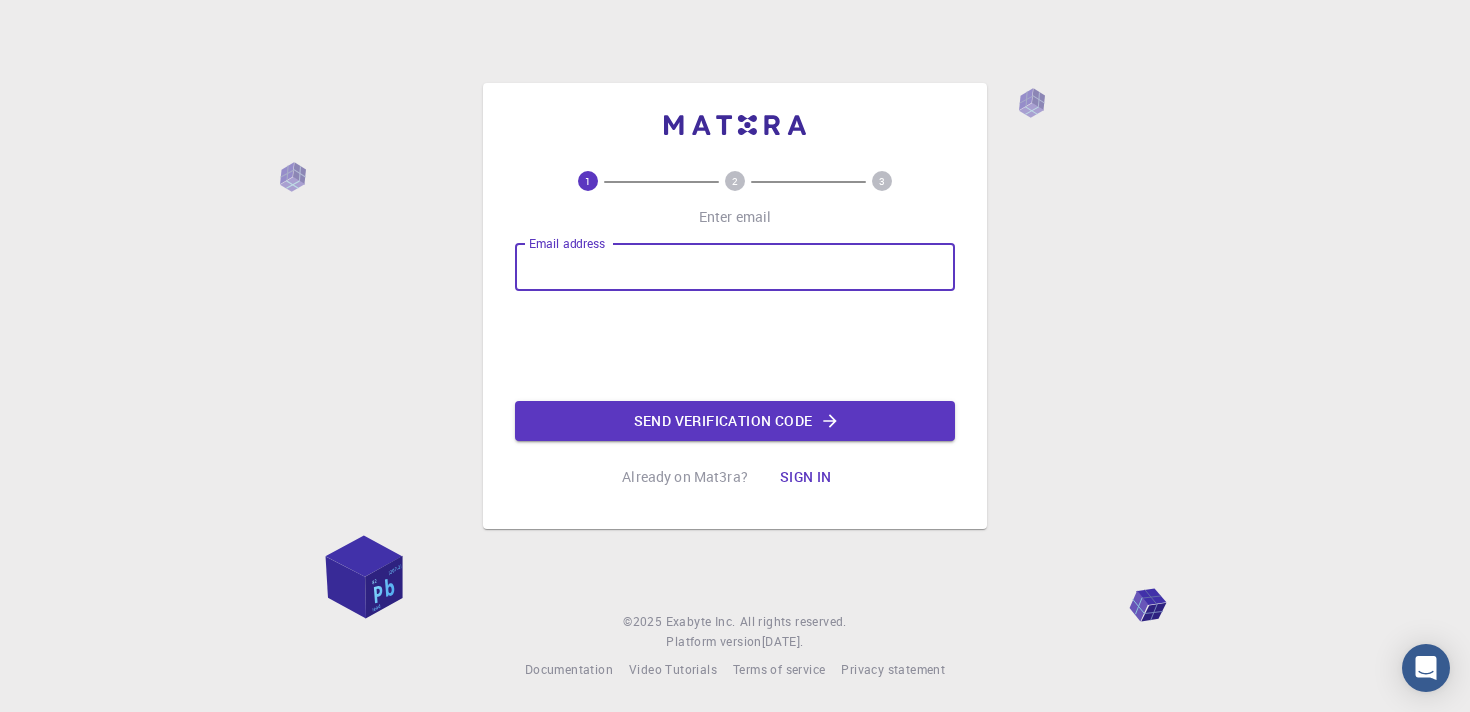 click on "Email address" at bounding box center [735, 267] 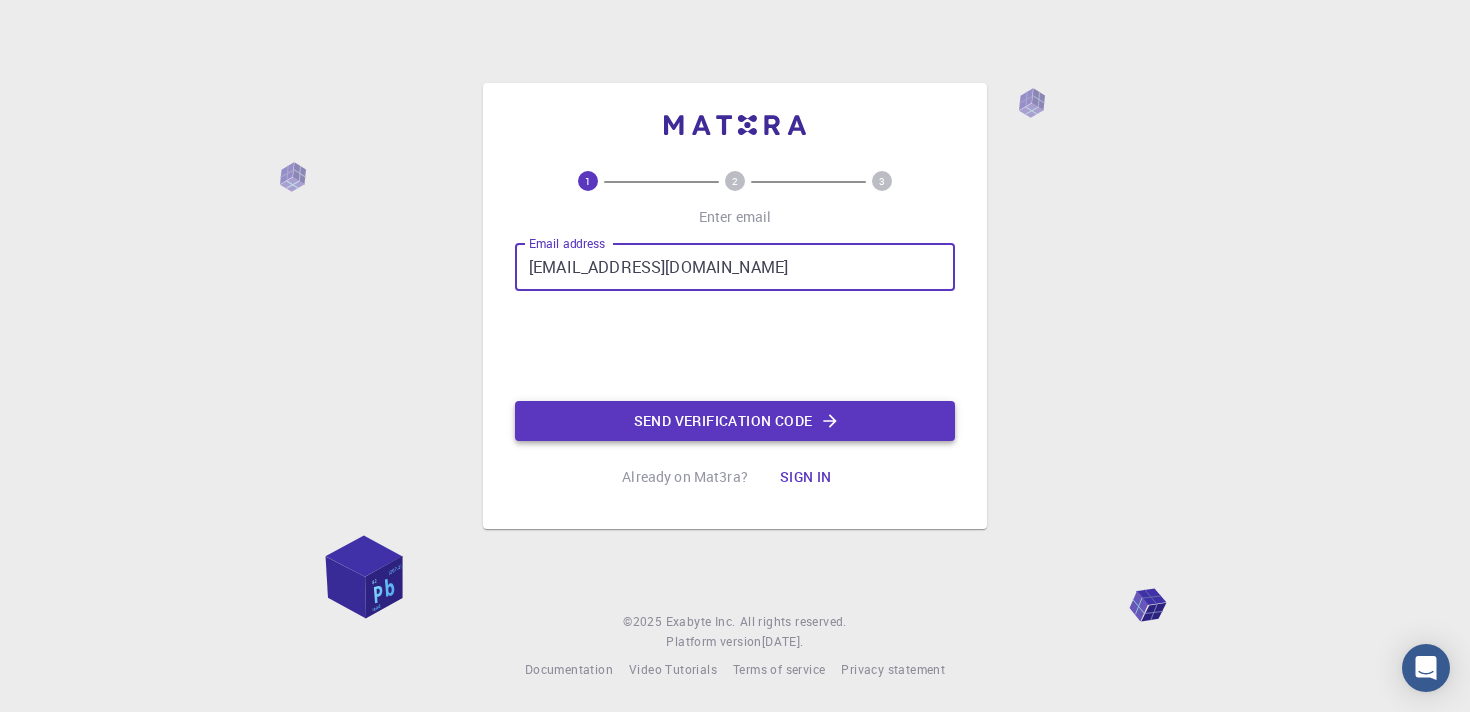 type on "[EMAIL_ADDRESS][DOMAIN_NAME]" 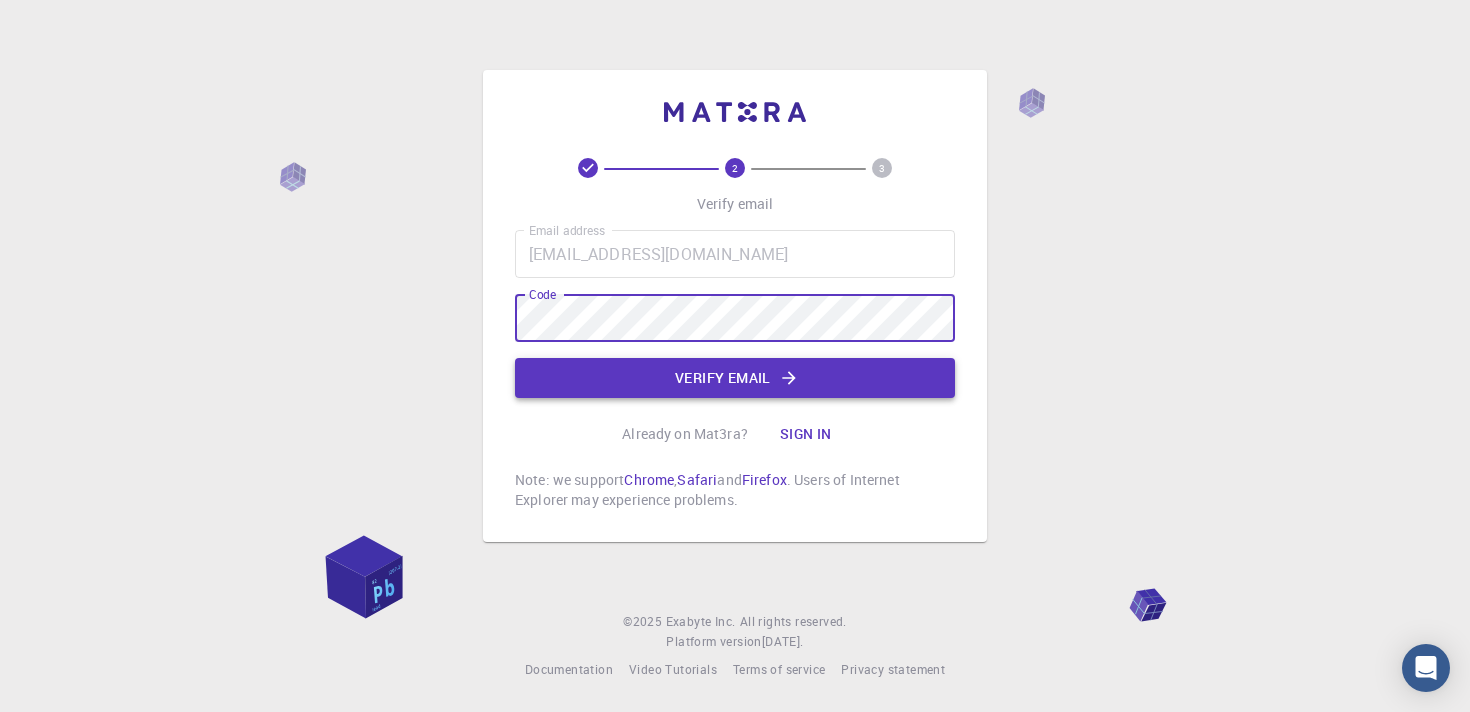 click on "Verify email" 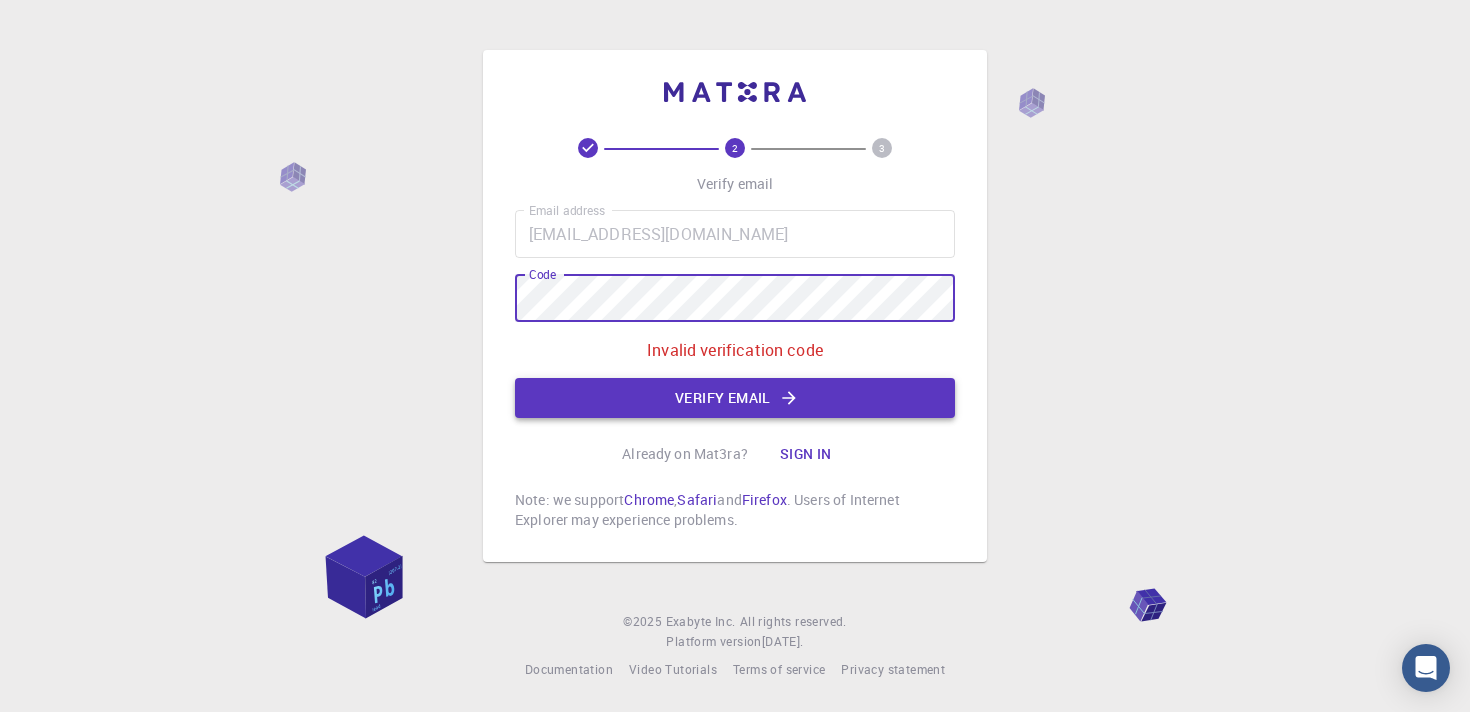click on "Verify email" at bounding box center [735, 398] 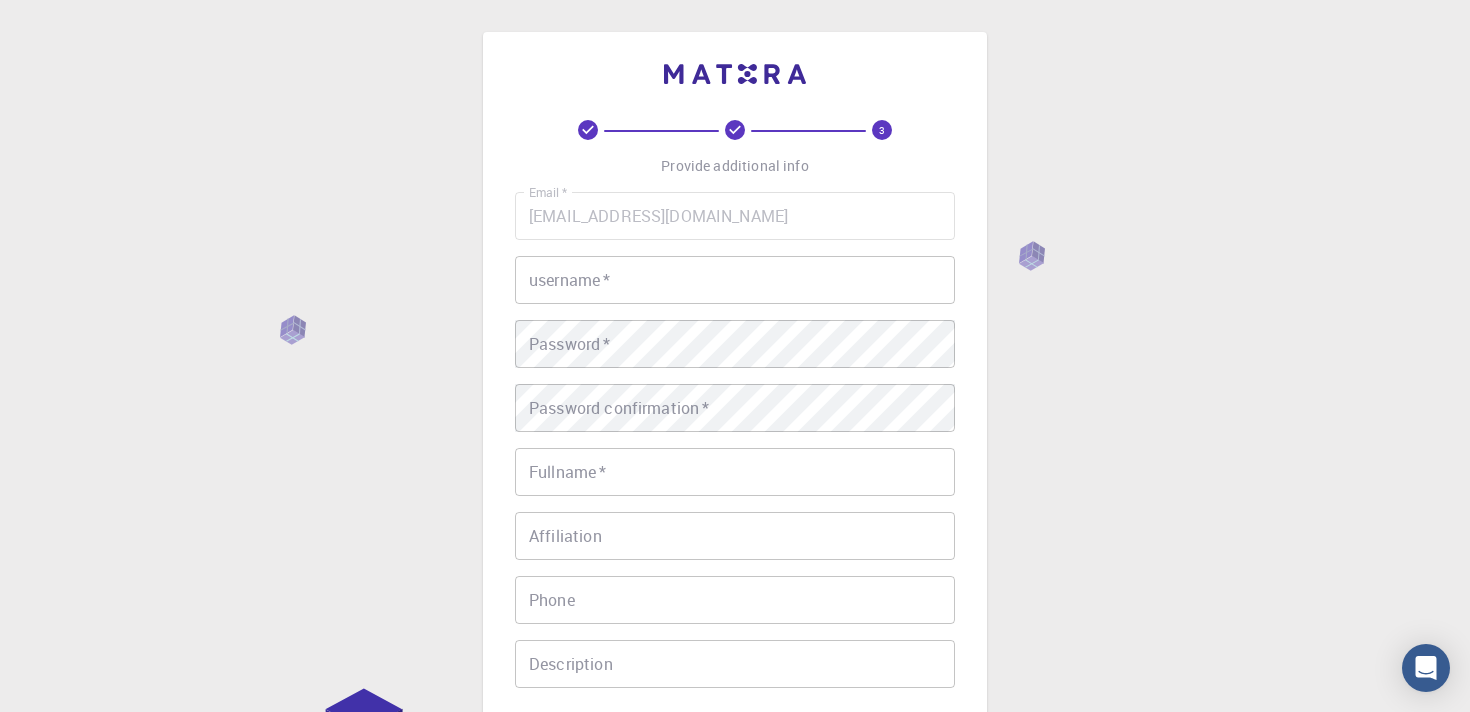 click on "username   *" at bounding box center (735, 280) 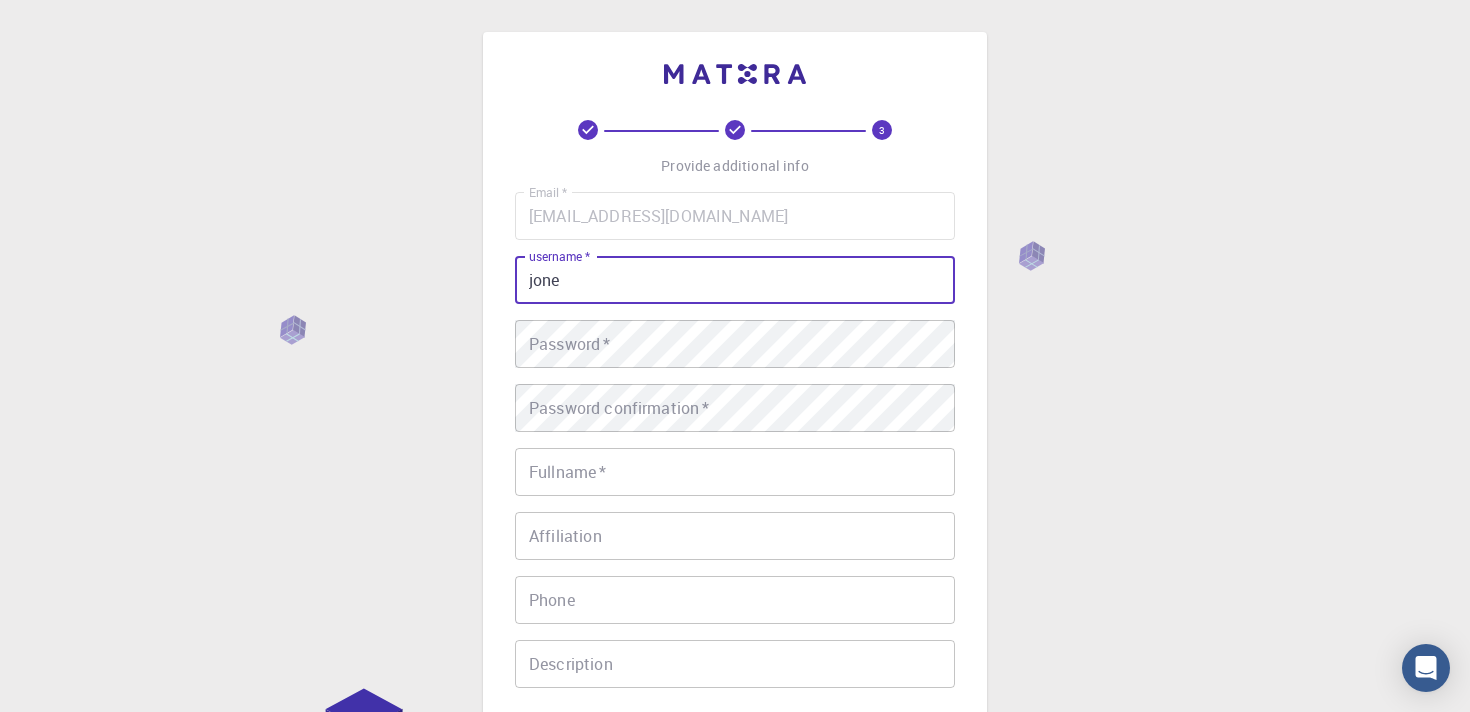 type on "jone" 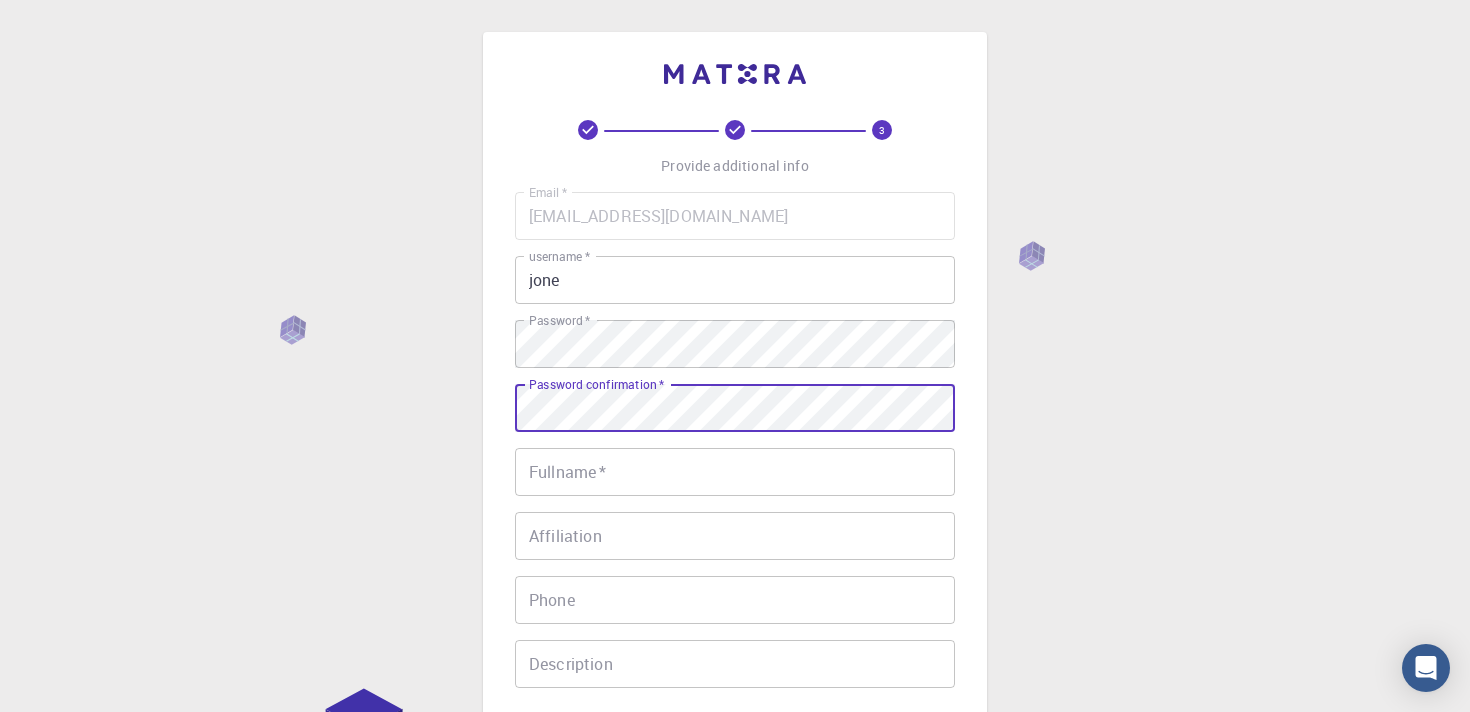 click on "Fullname   *" at bounding box center (735, 472) 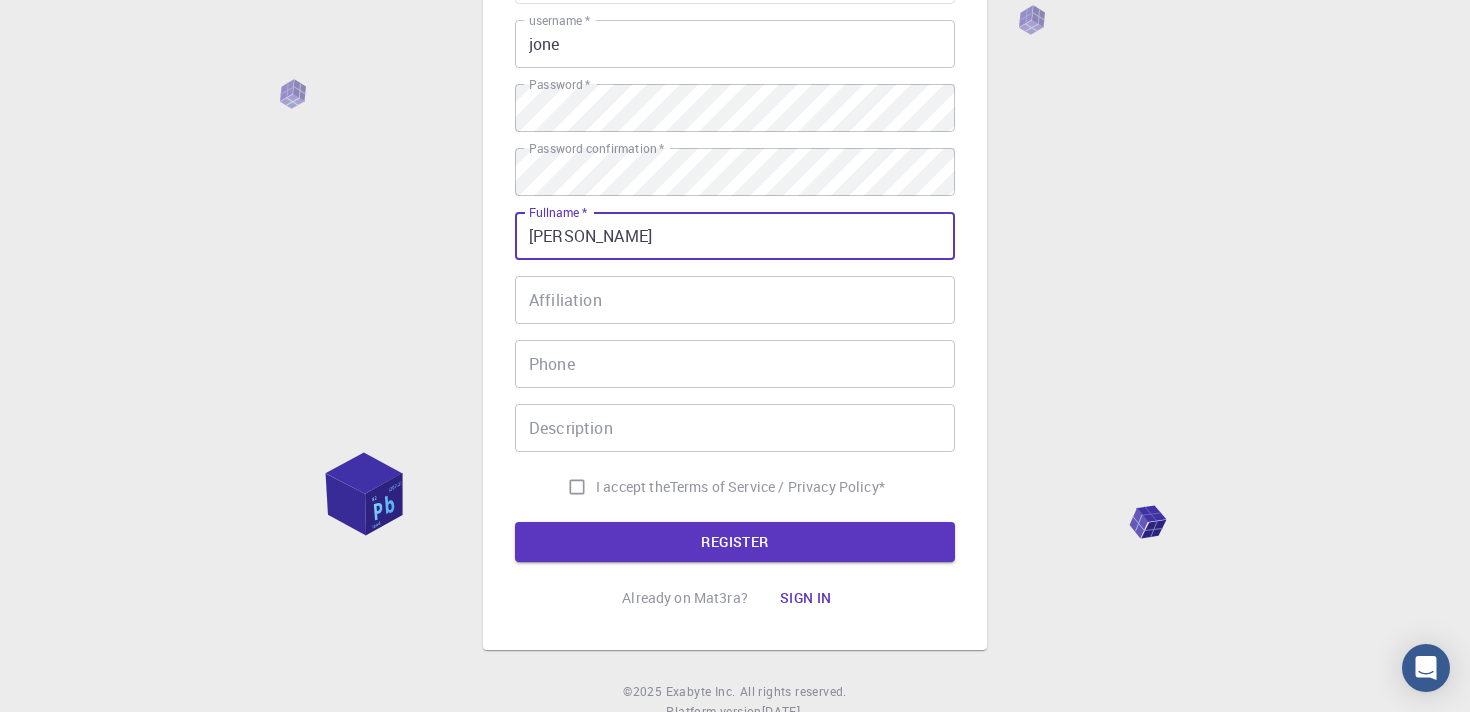 scroll, scrollTop: 237, scrollLeft: 0, axis: vertical 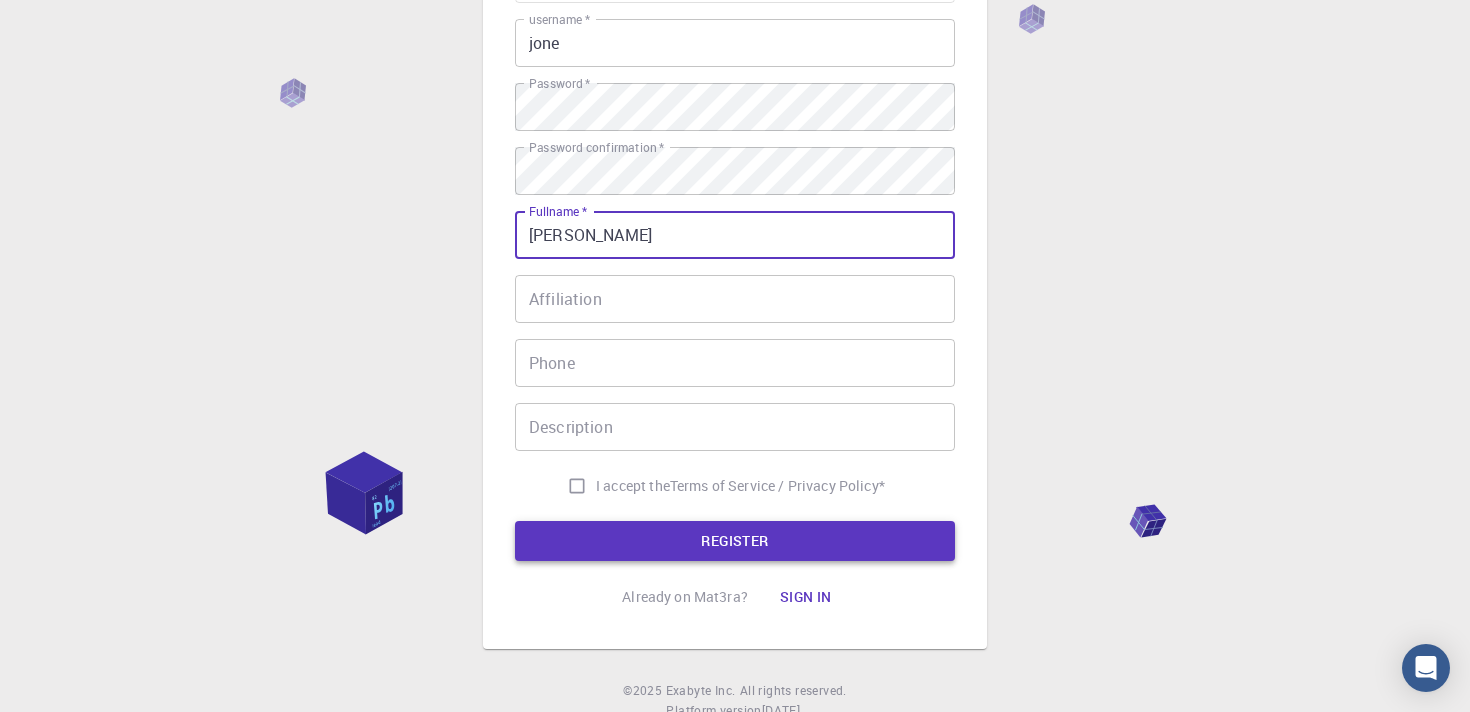 type on "[PERSON_NAME]" 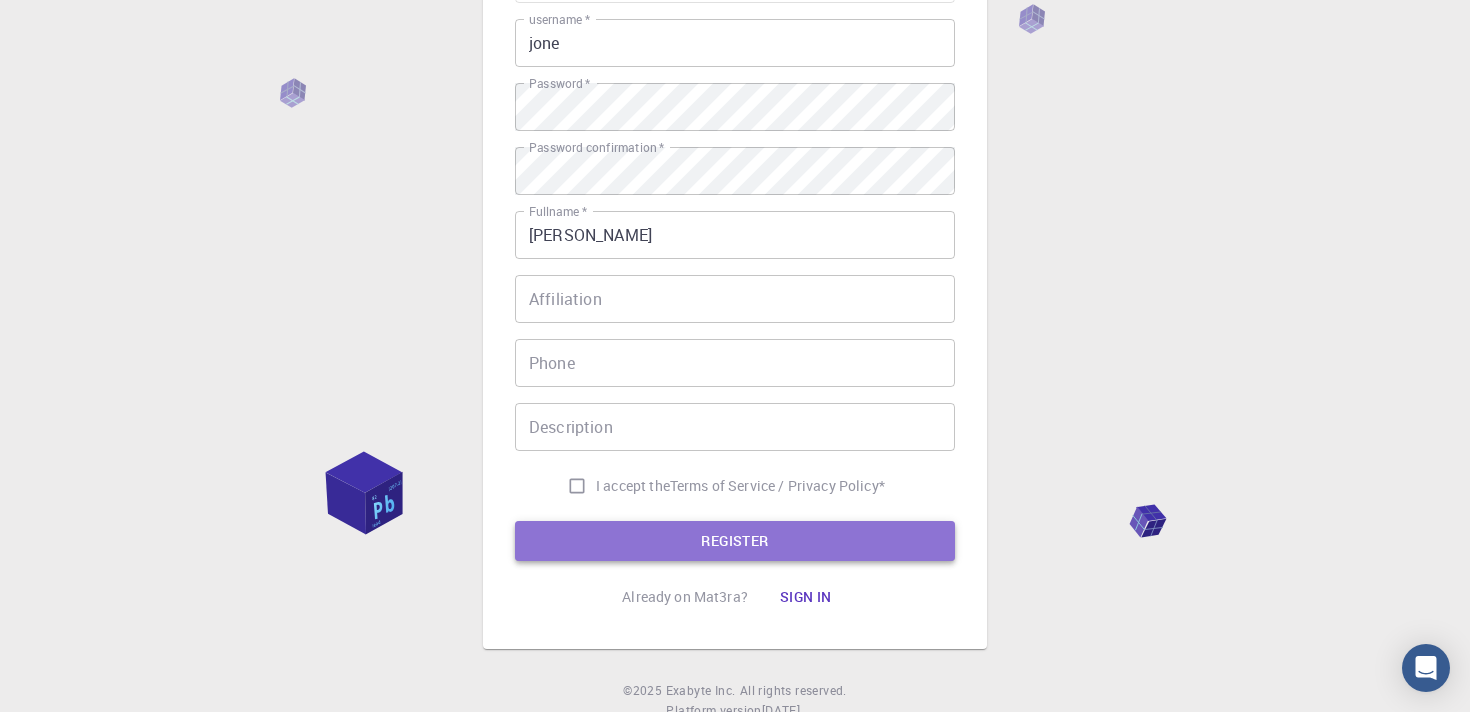 click on "REGISTER" at bounding box center [735, 541] 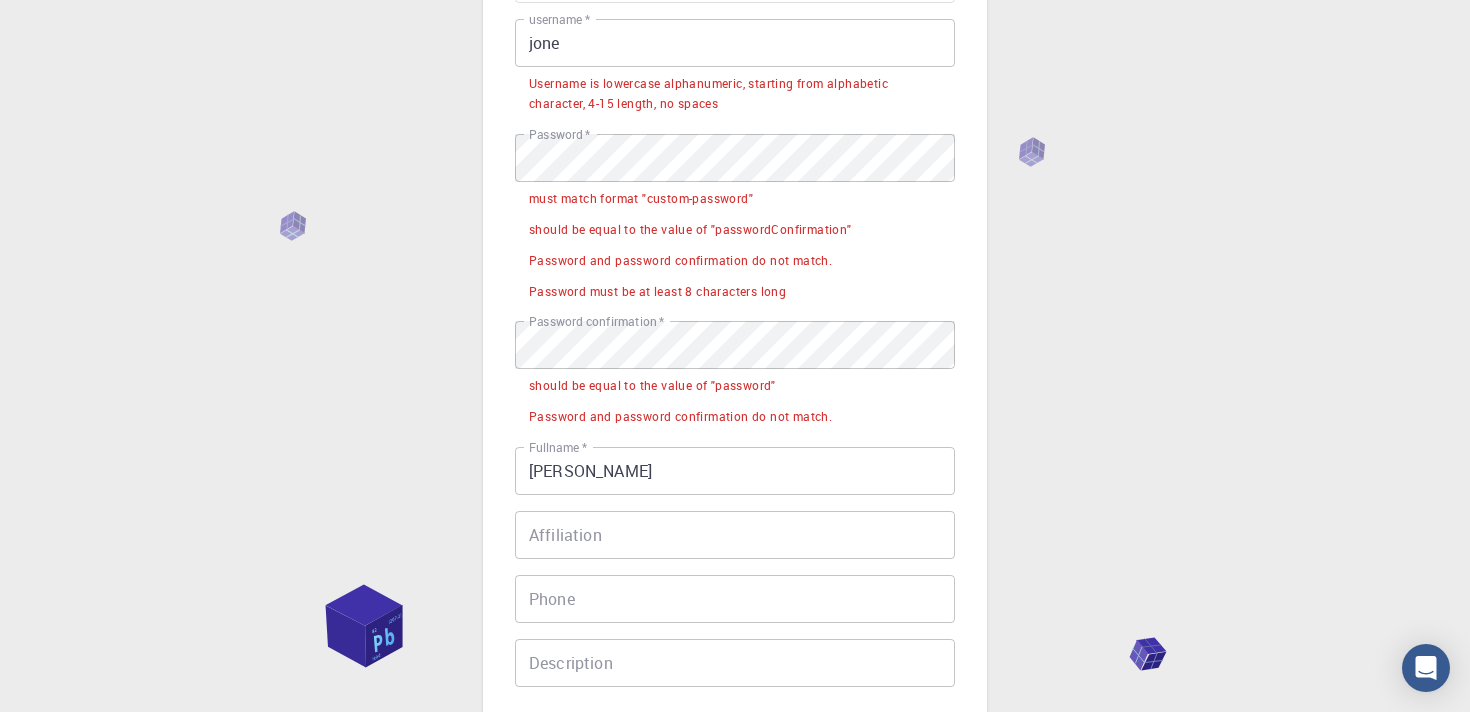 scroll, scrollTop: 514, scrollLeft: 0, axis: vertical 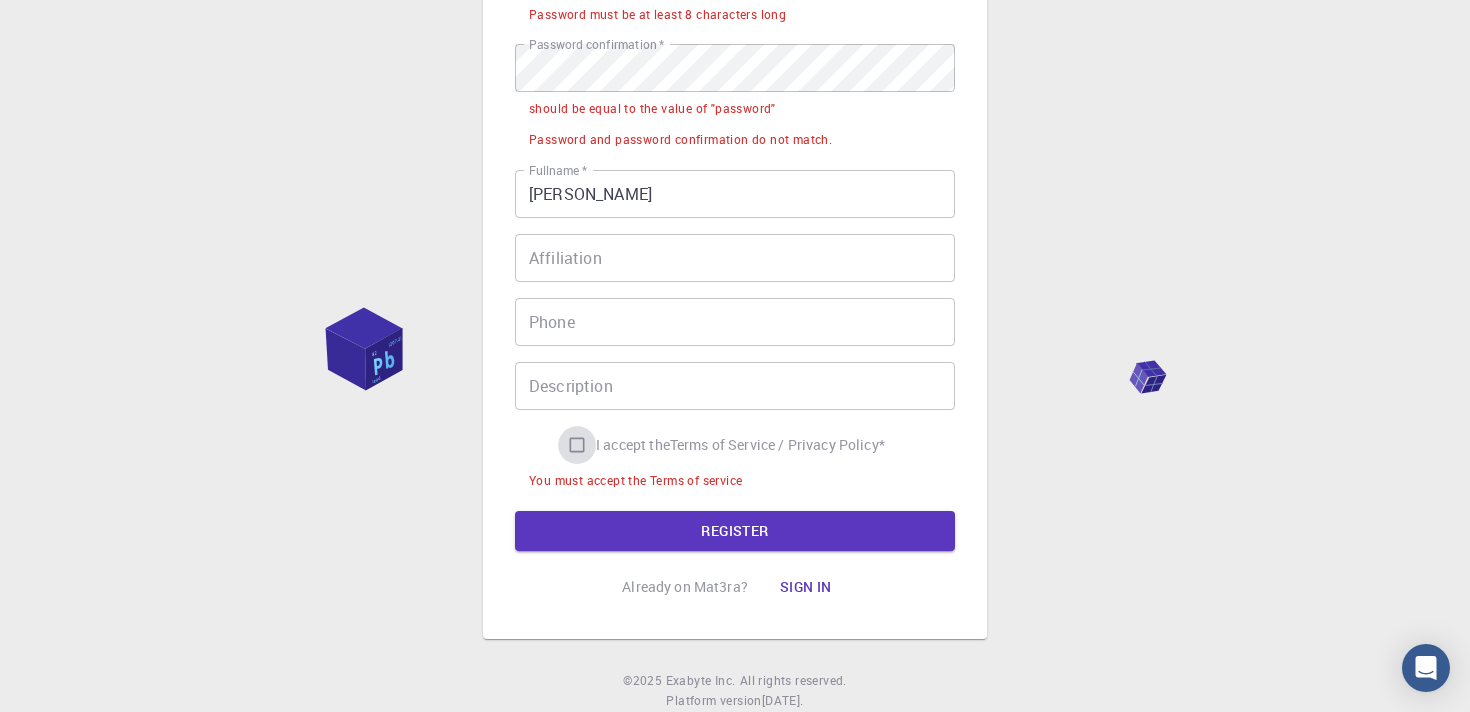 click on "I accept the  Terms of Service / Privacy Policy  *" at bounding box center [577, 445] 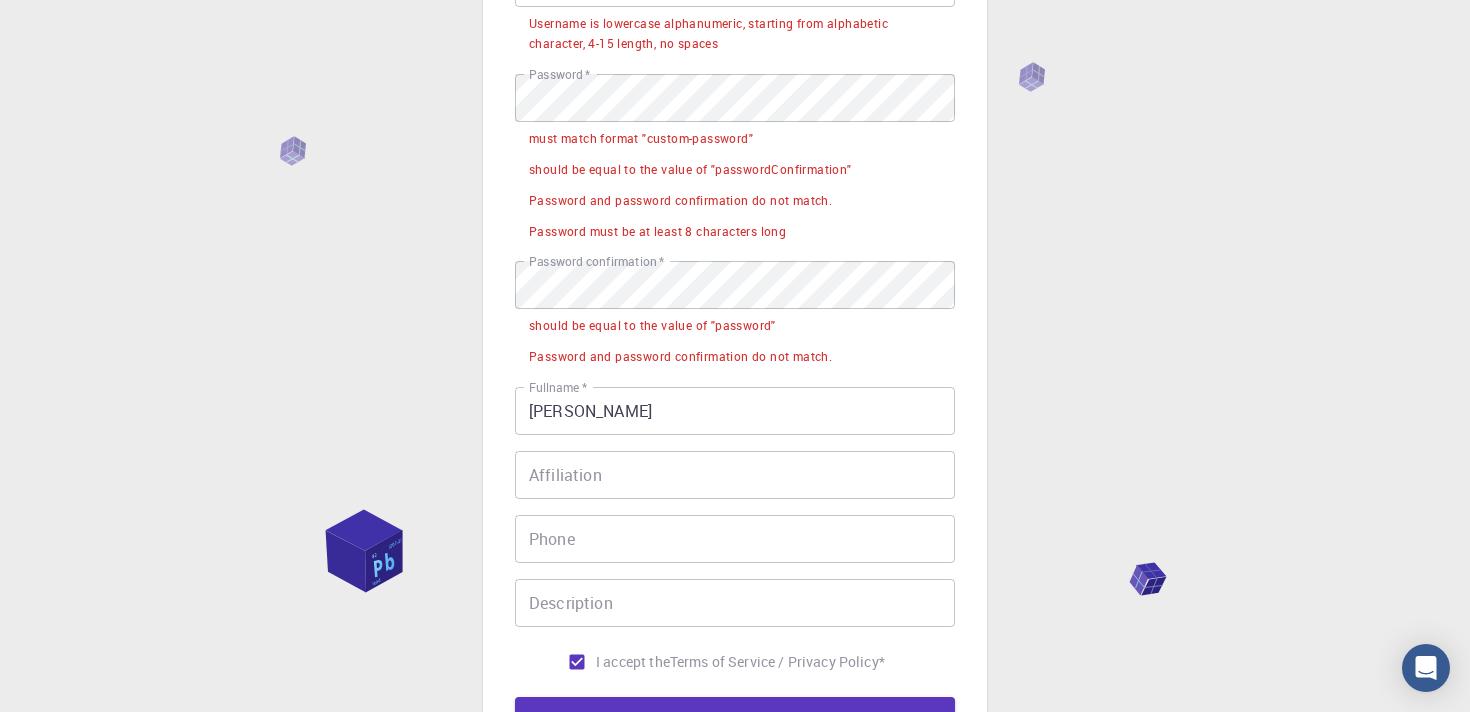 scroll, scrollTop: 293, scrollLeft: 0, axis: vertical 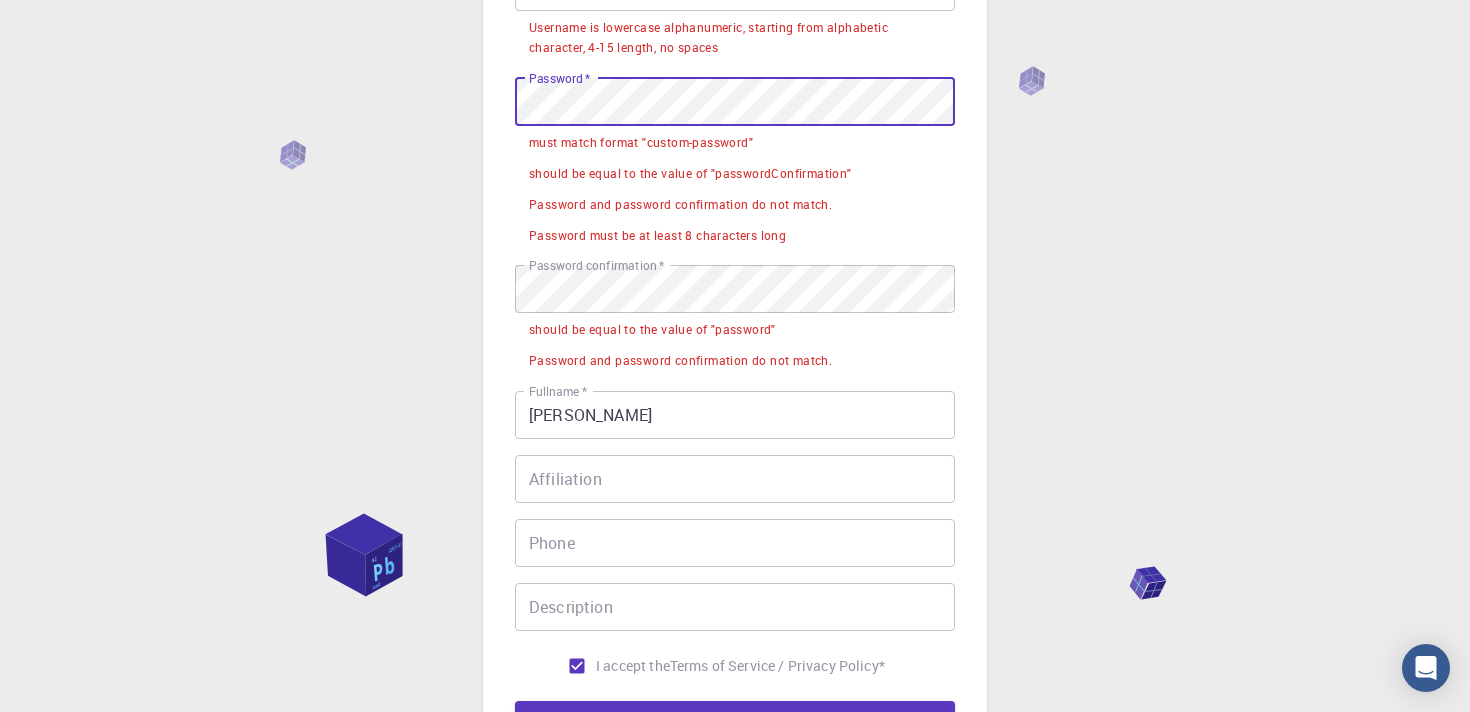 click on "3 Provide additional info Email   * [EMAIL_ADDRESS][DOMAIN_NAME] Email   * username   * jone username   * Username is lowercase alphanumeric, starting from alphabetic character, 4-15 length, no spaces Password   * Password   * must match format "custom-password" should be equal to the value of "passwordConfirmation" Password and password confirmation do not match. Password must be at least 8 characters long Password confirmation   * Password confirmation   * should be equal to the value of "password" Password and password confirmation do not match. Fullname   * [PERSON_NAME] Fullname   * Affiliation Affiliation Phone Phone Description Description I accept the  Terms of Service / Privacy Policy  * REGISTER Already on Mat3ra? Sign in" at bounding box center [735, 284] 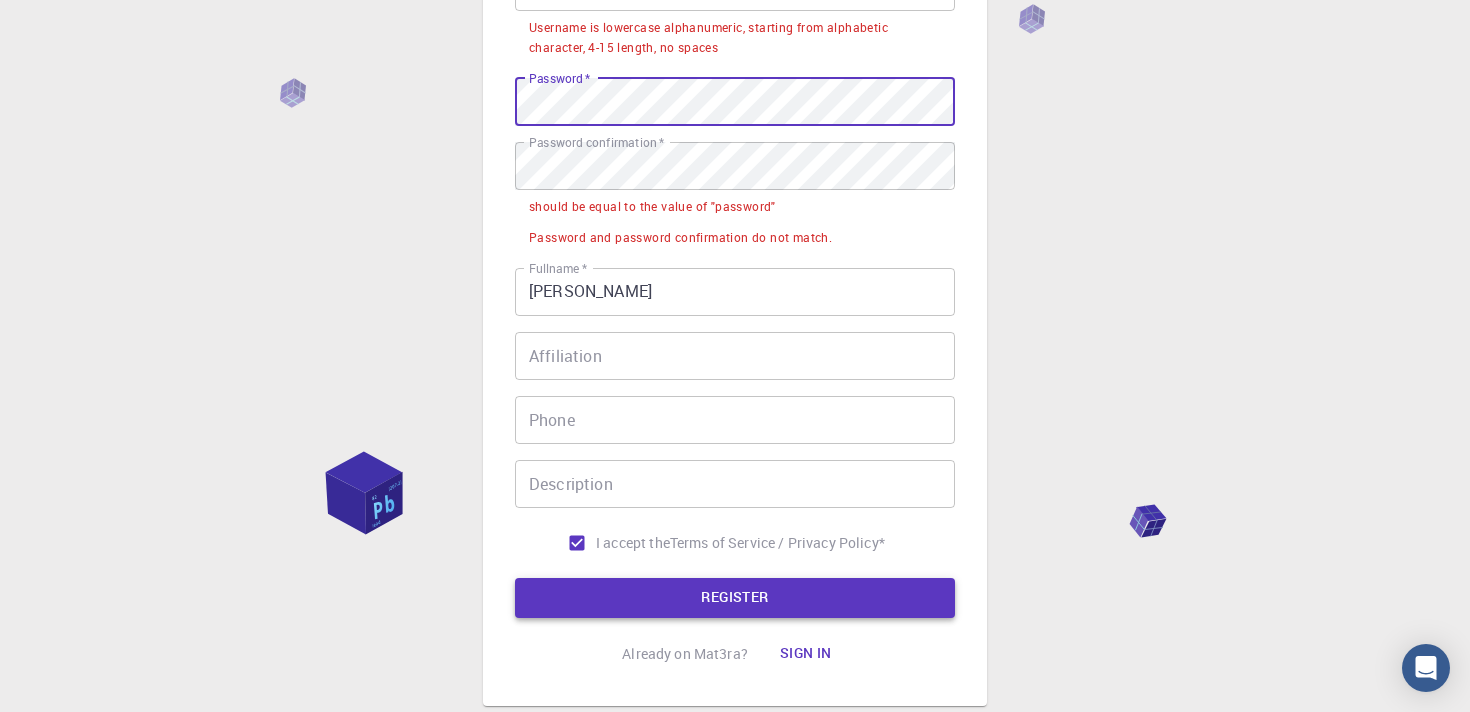 click on "REGISTER" at bounding box center (735, 598) 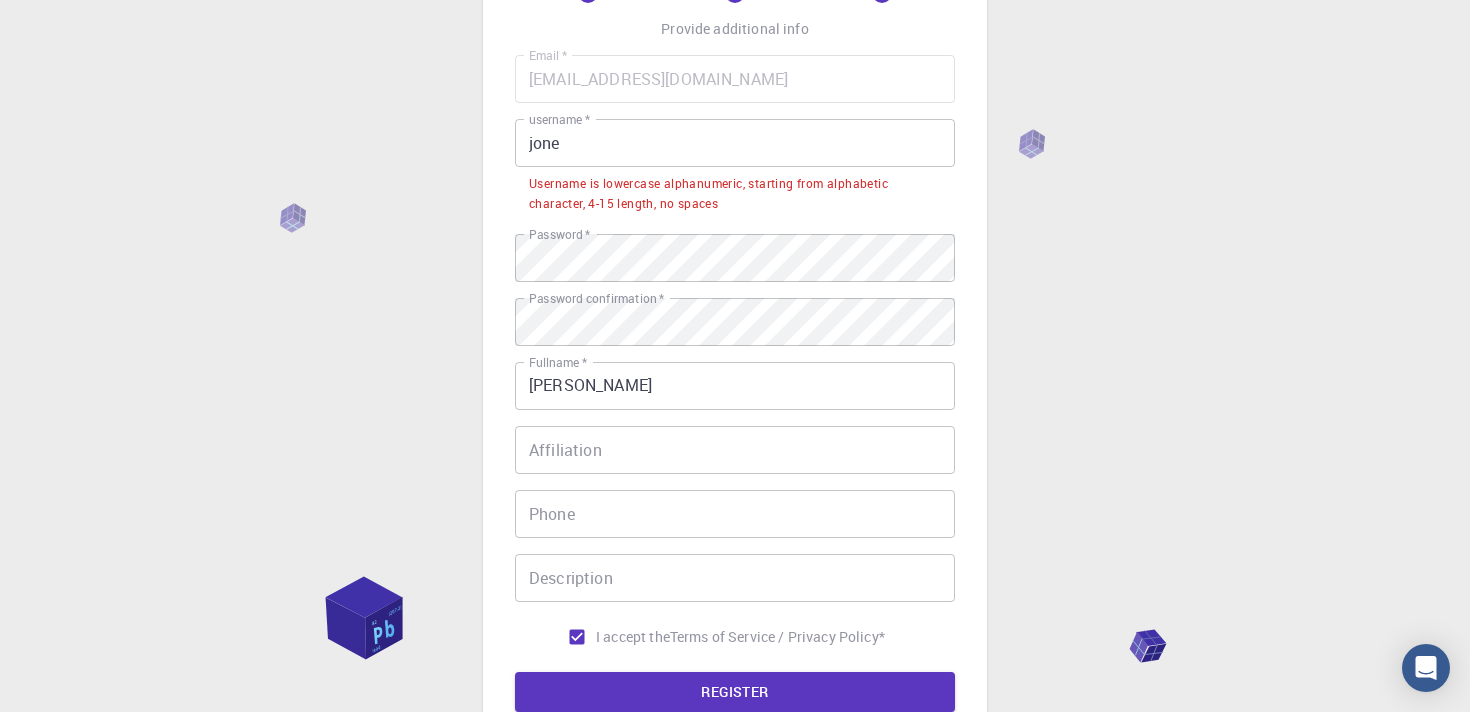 scroll, scrollTop: 136, scrollLeft: 0, axis: vertical 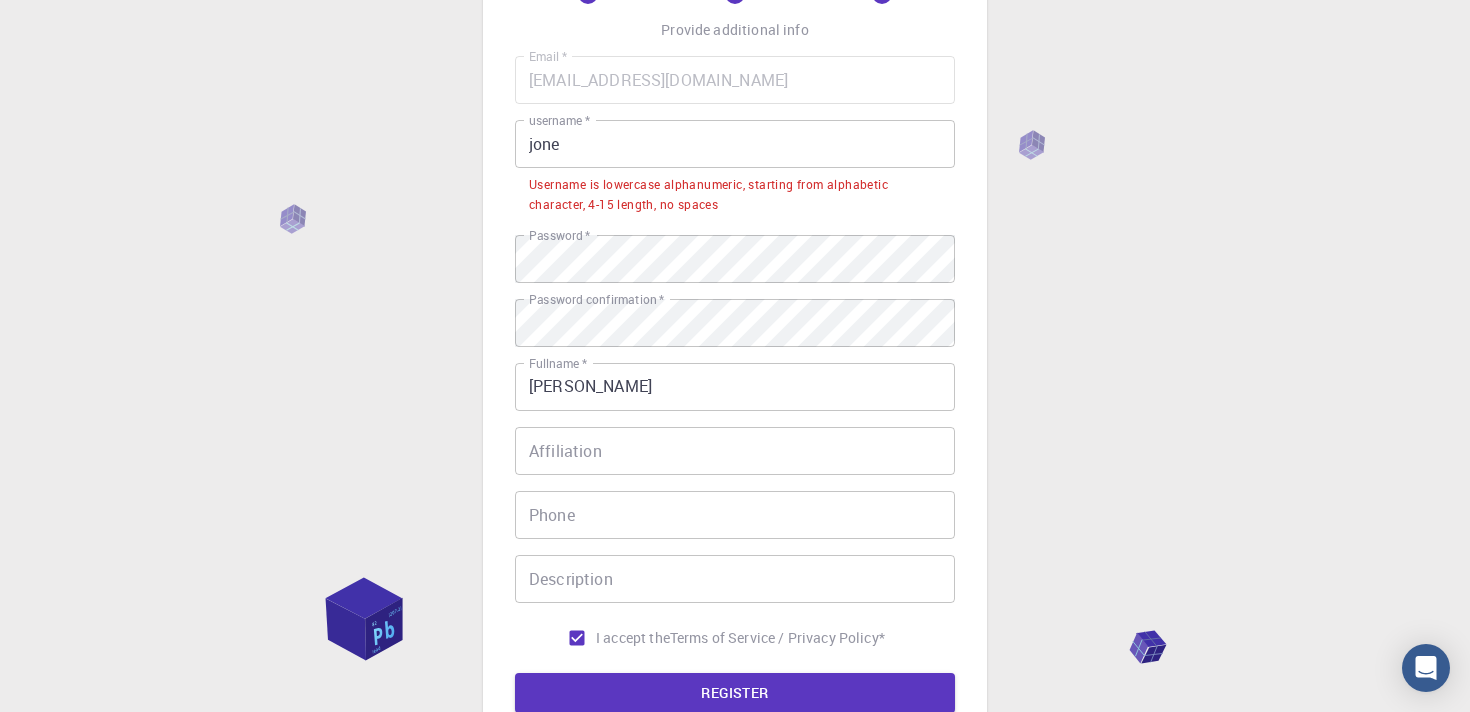 click on "jone" at bounding box center (735, 144) 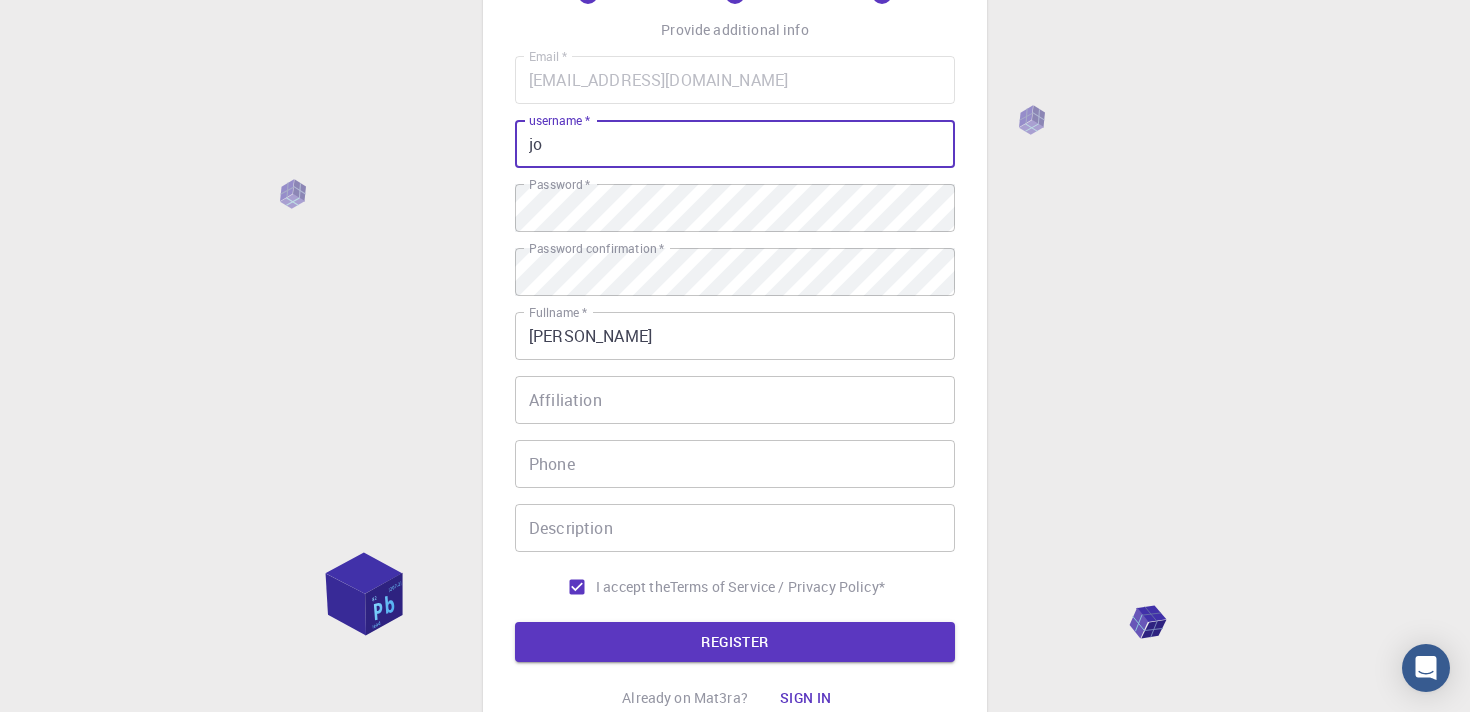 type on "j" 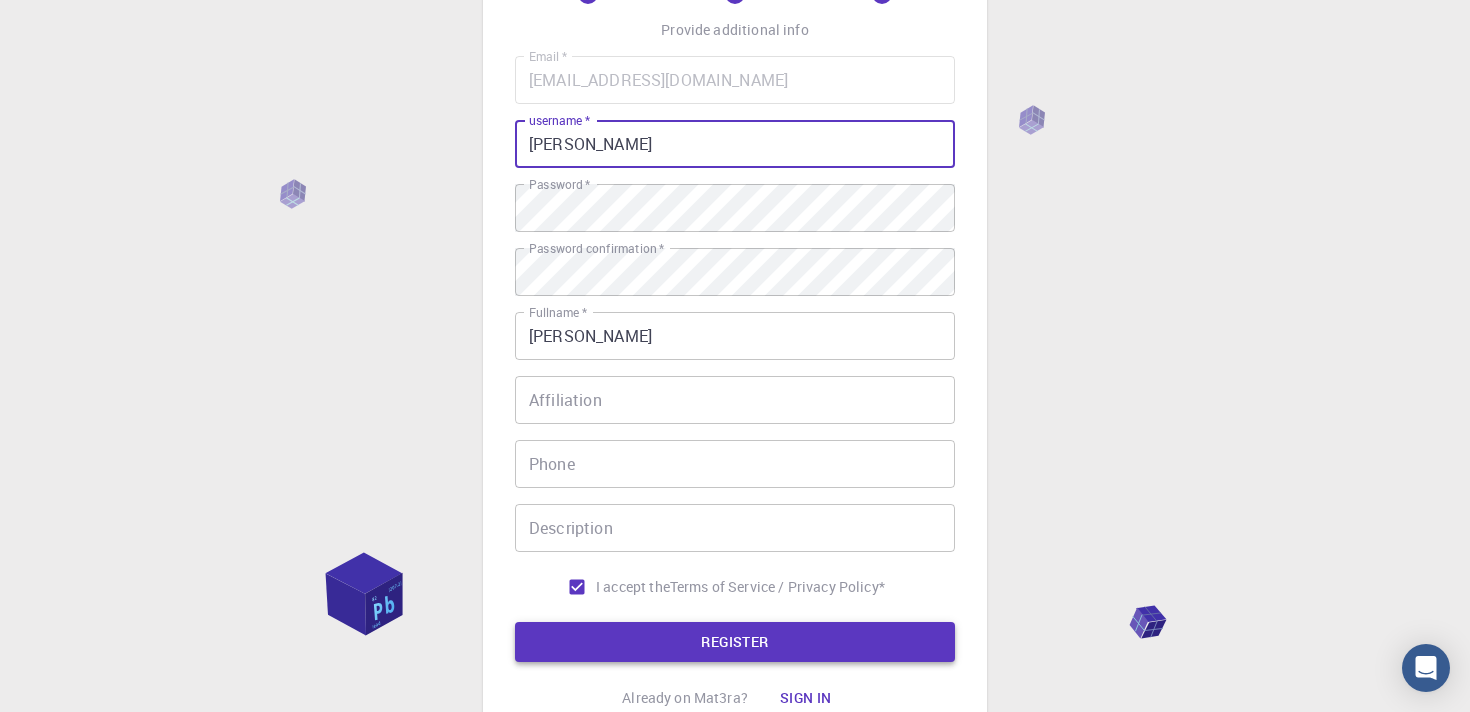 click on "REGISTER" at bounding box center (735, 642) 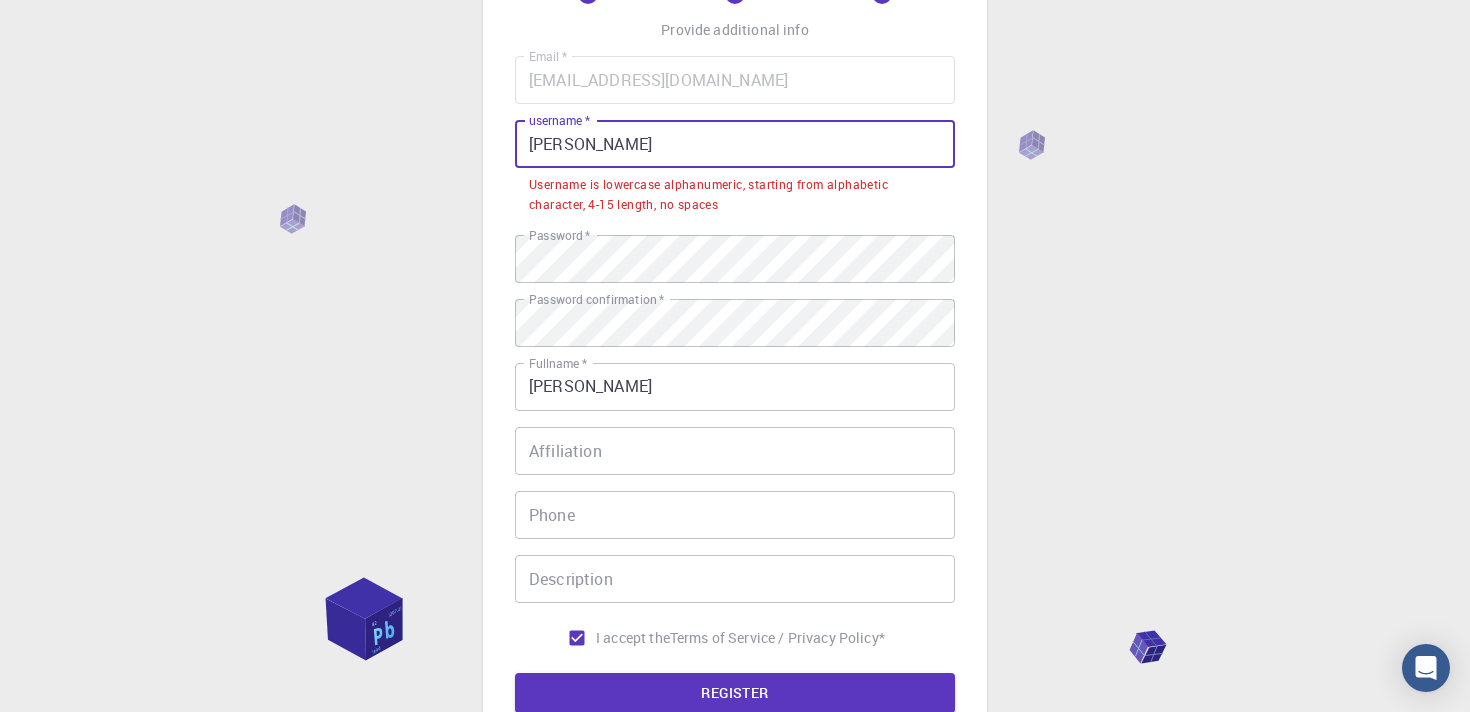 click on "[PERSON_NAME]" at bounding box center [735, 144] 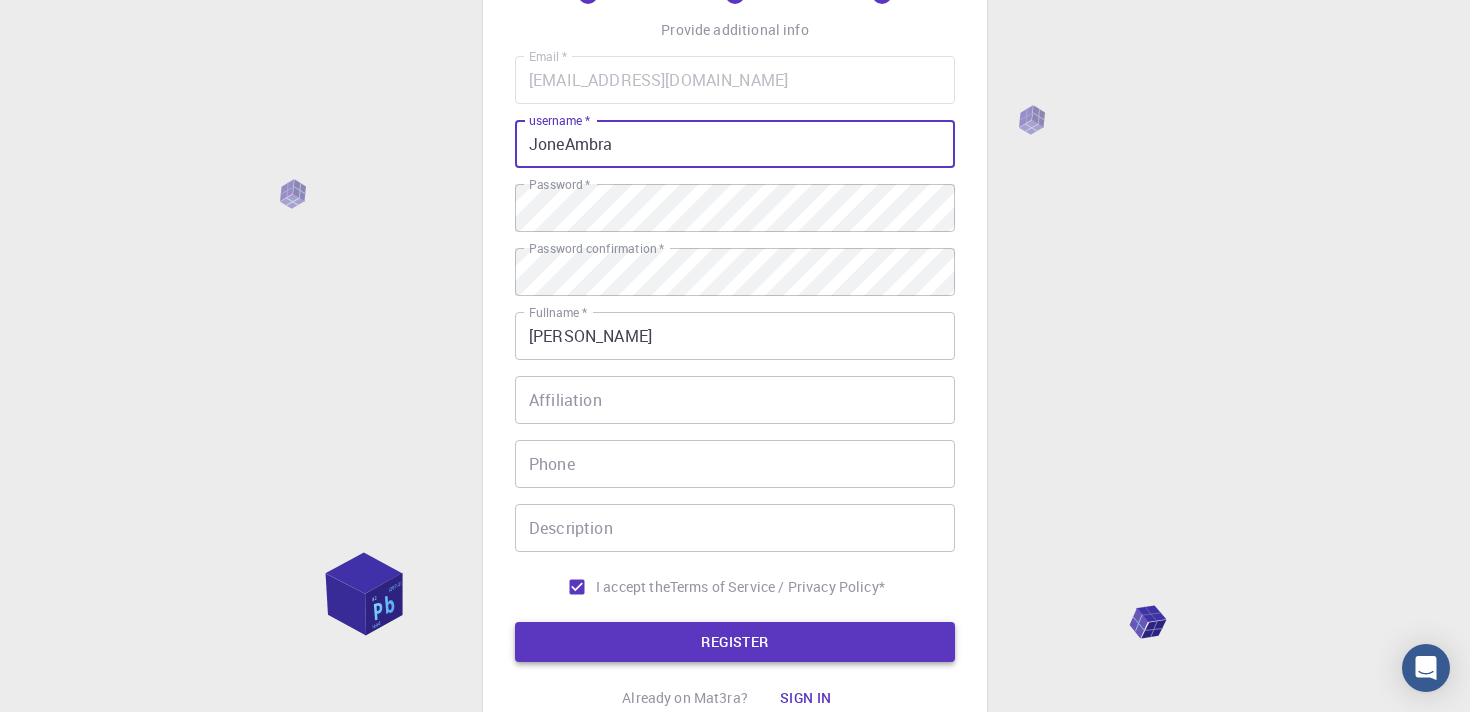 click on "REGISTER" at bounding box center (735, 642) 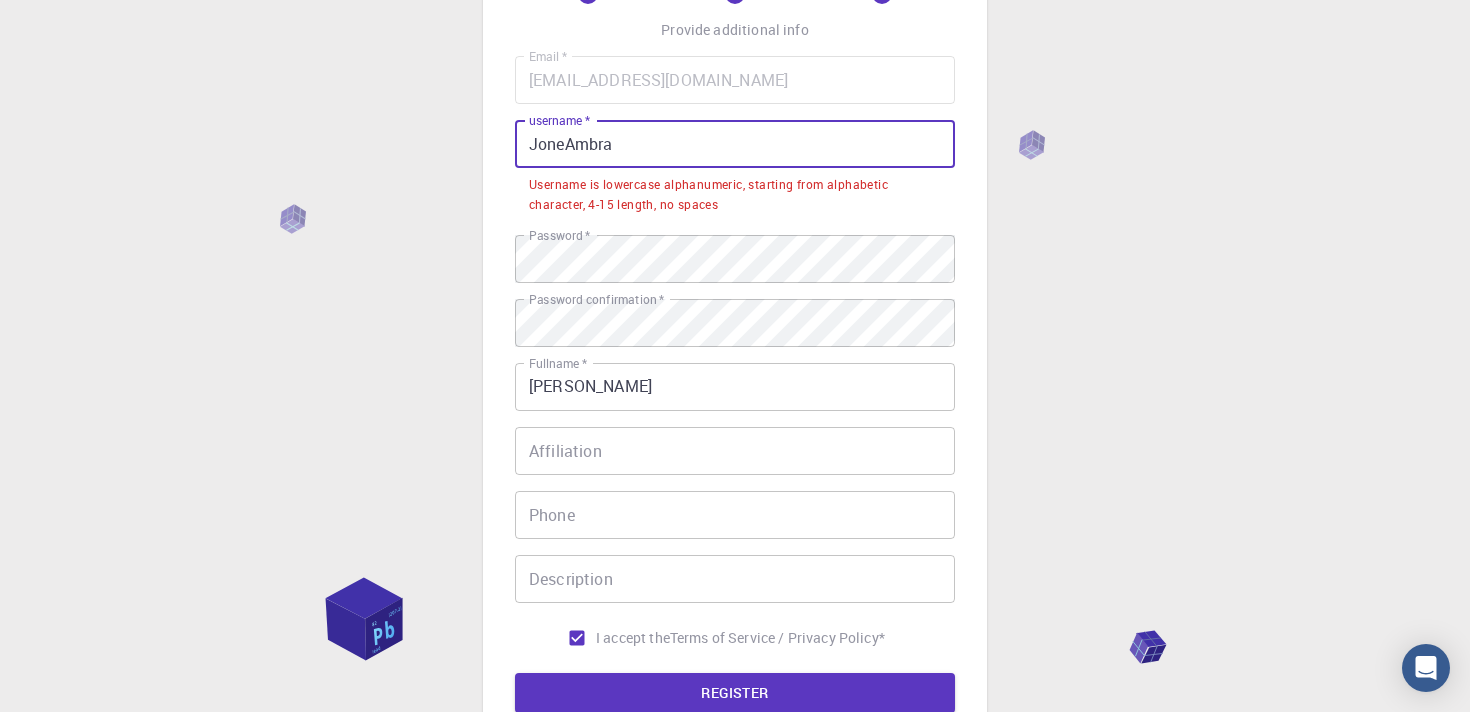 drag, startPoint x: 729, startPoint y: 143, endPoint x: 477, endPoint y: 143, distance: 252 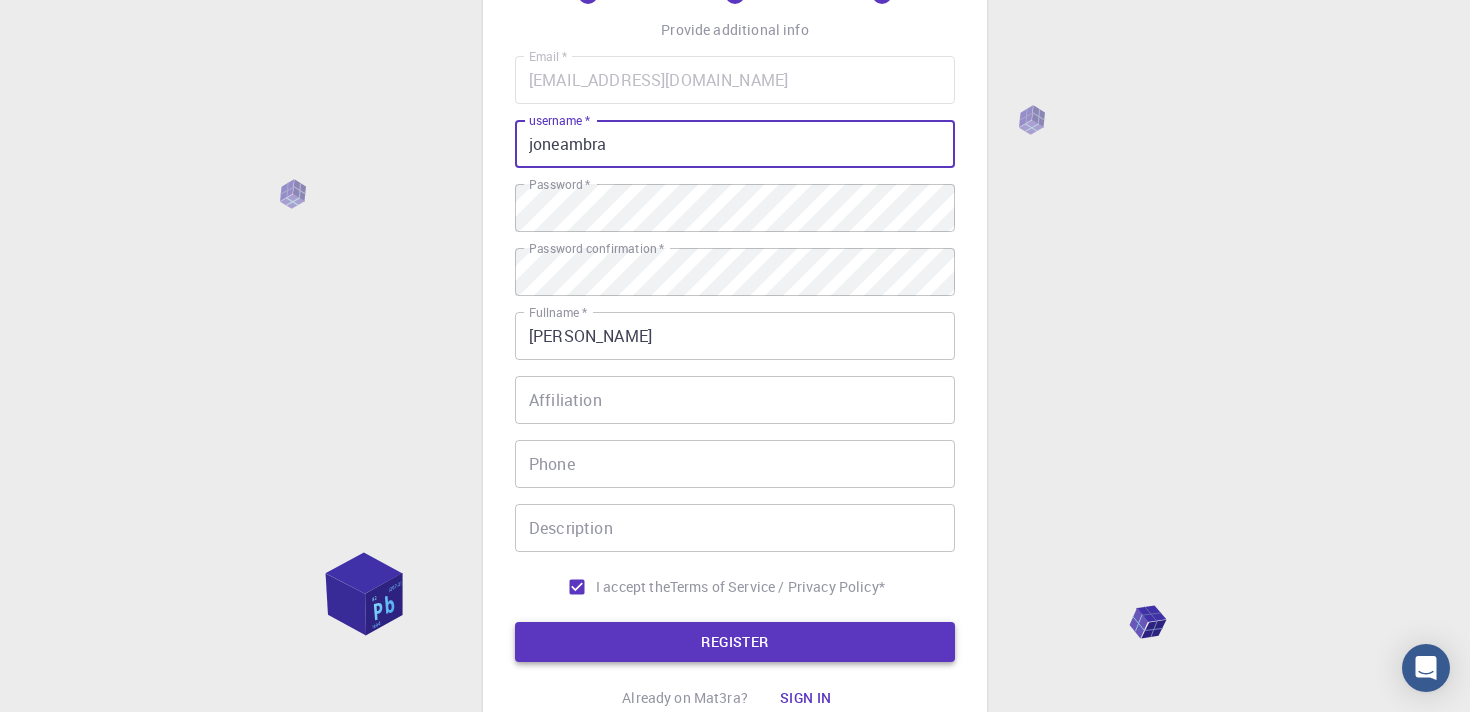 type on "joneambra" 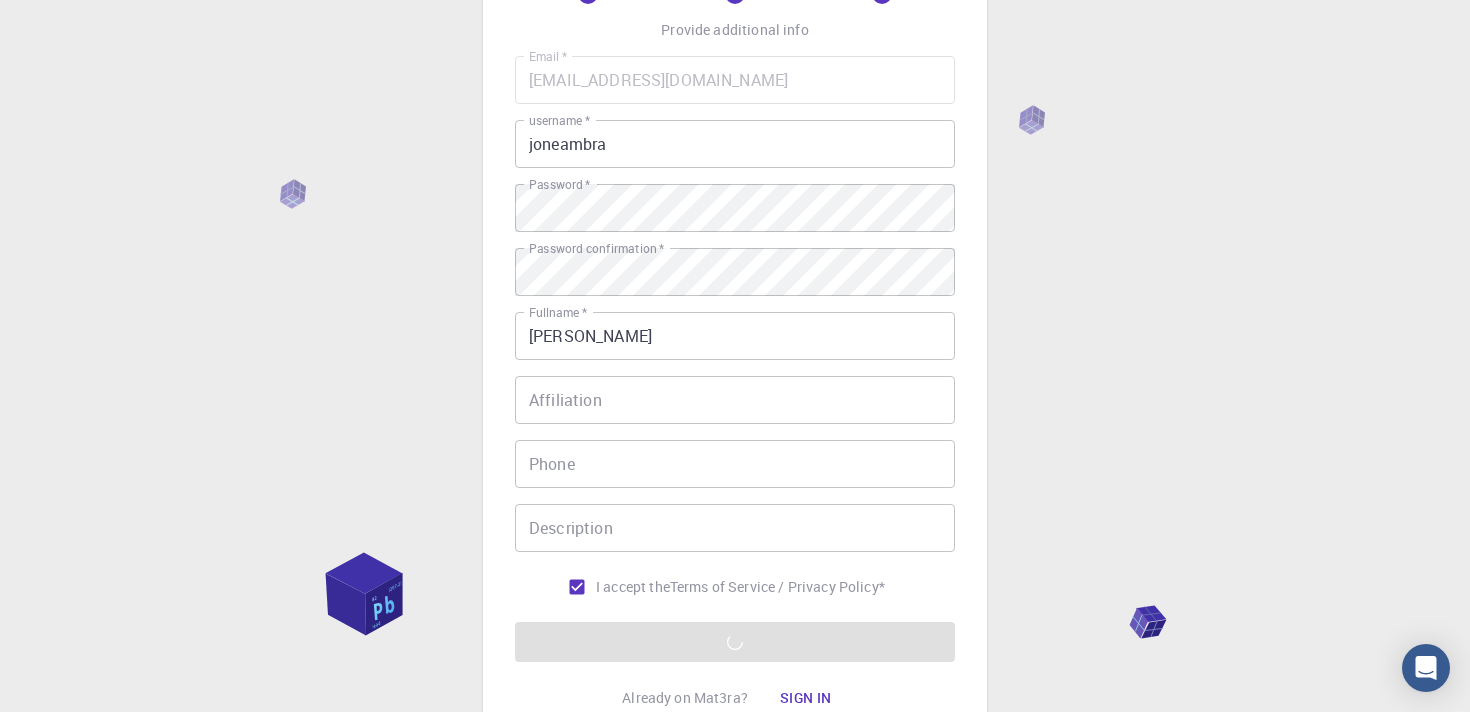 scroll, scrollTop: 308, scrollLeft: 0, axis: vertical 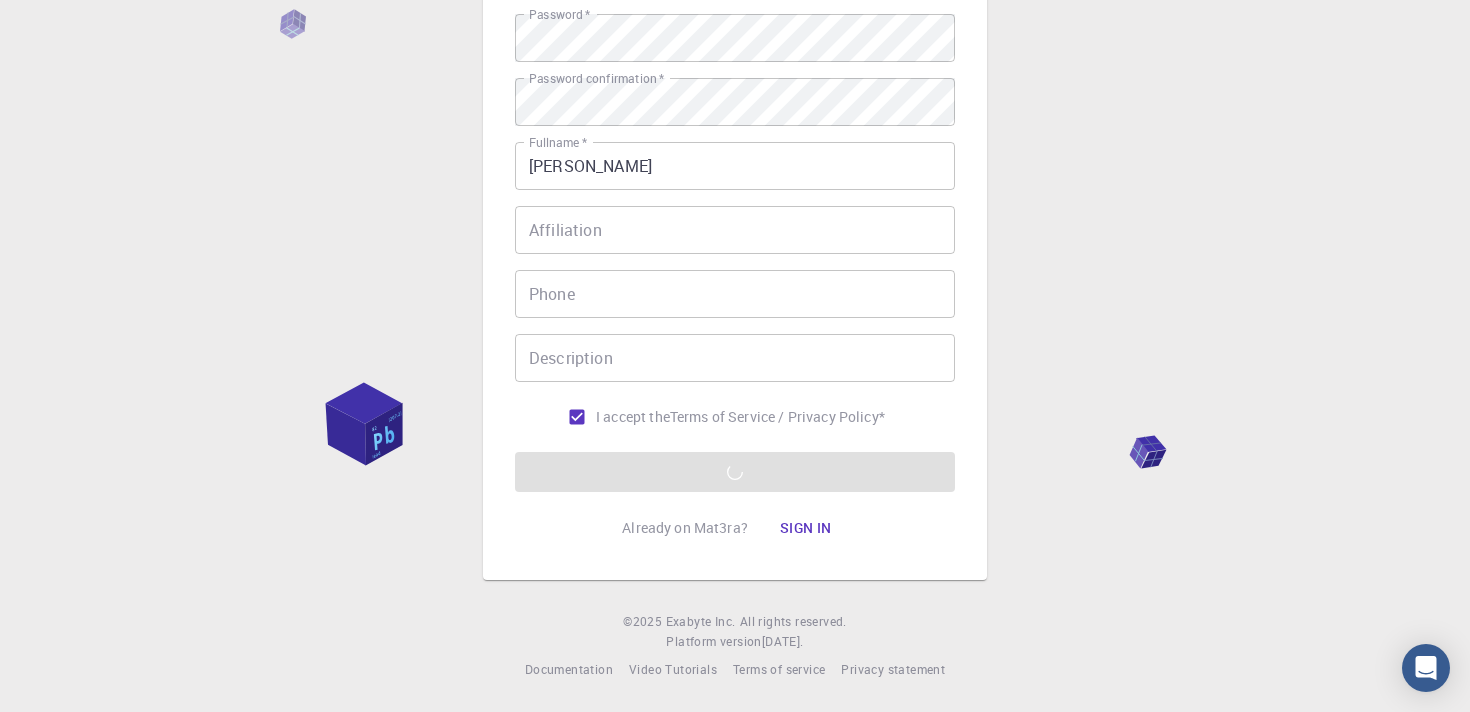 click on "Email   * [EMAIL_ADDRESS][DOMAIN_NAME] Email   * username   * joneambra username   * Password   * Password   * Password confirmation   * Password confirmation   * Fullname   * [PERSON_NAME] Fullname   * Affiliation Affiliation Phone Phone Description Description I accept the  Terms of Service / Privacy Policy  * REGISTER" at bounding box center (735, 189) 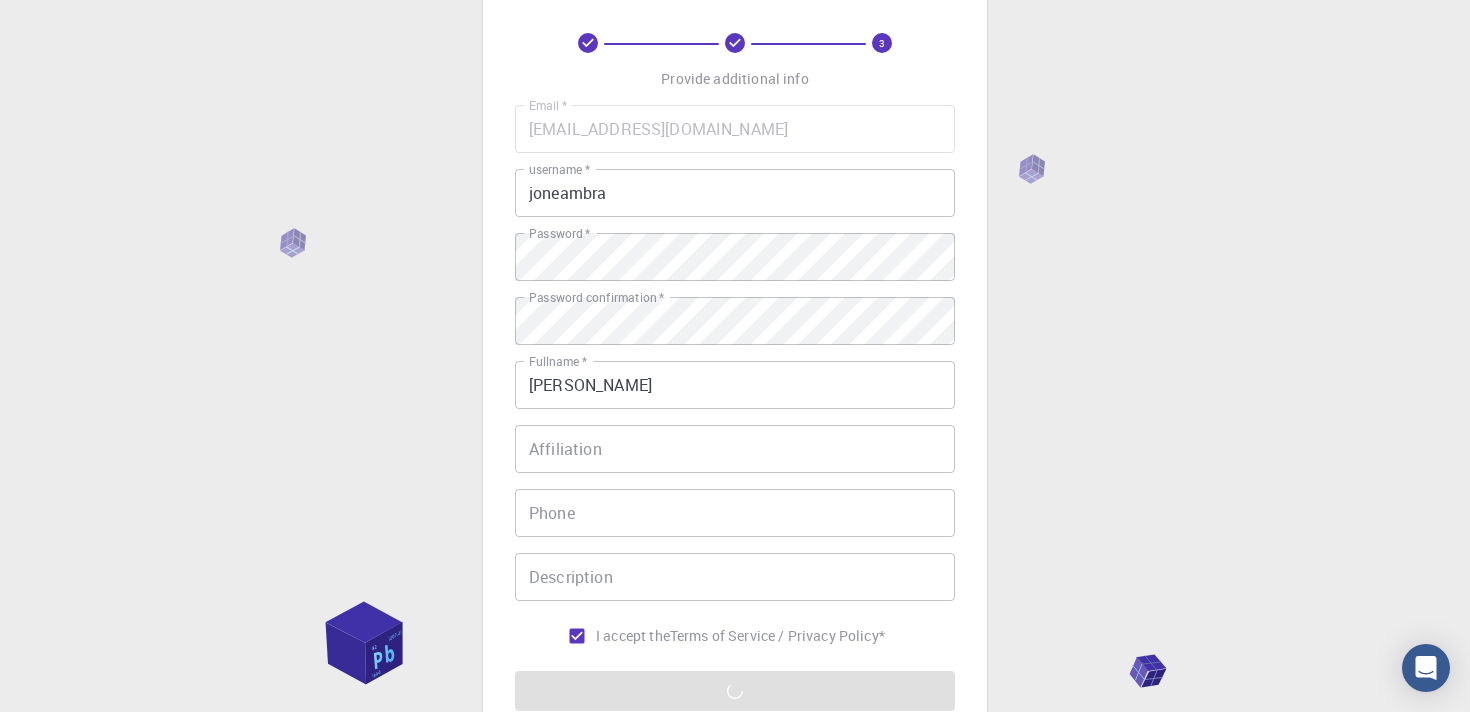 scroll, scrollTop: 185, scrollLeft: 0, axis: vertical 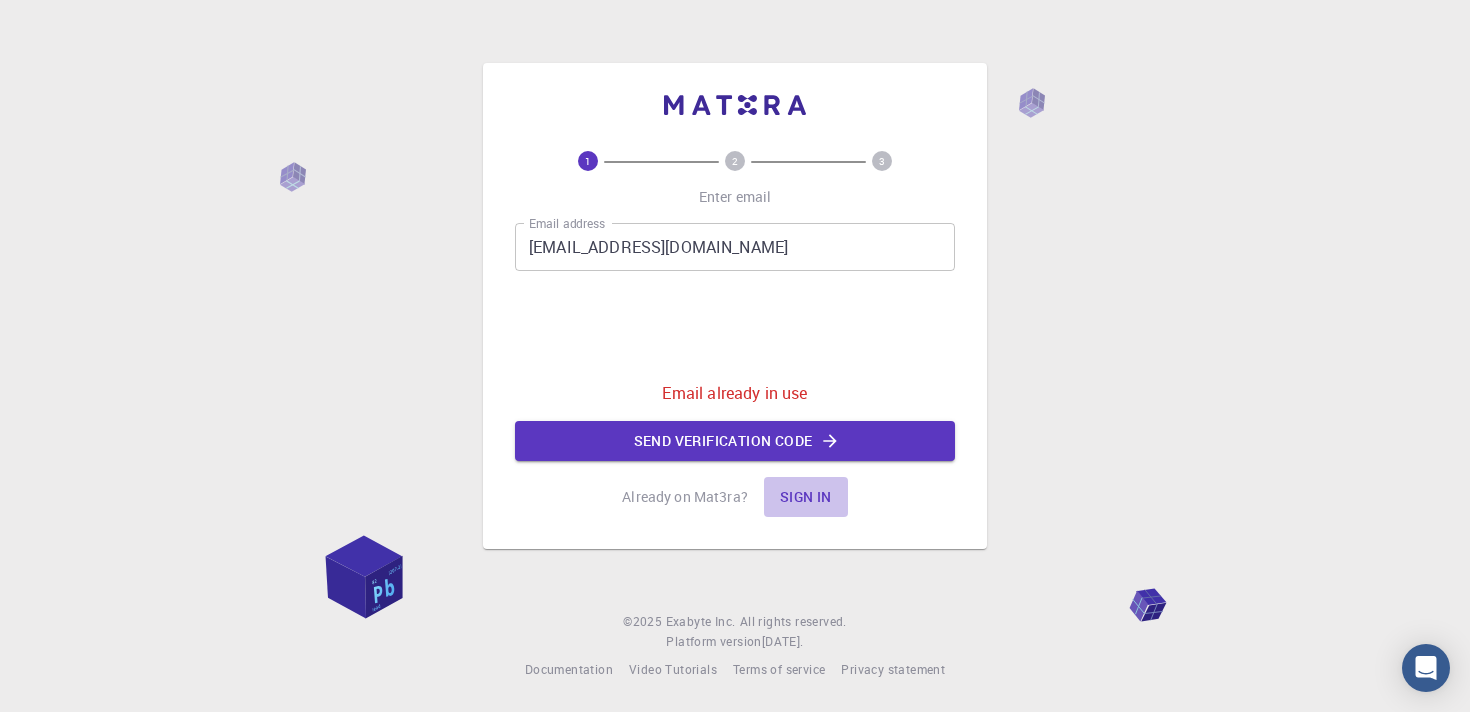 click on "Sign in" at bounding box center (806, 497) 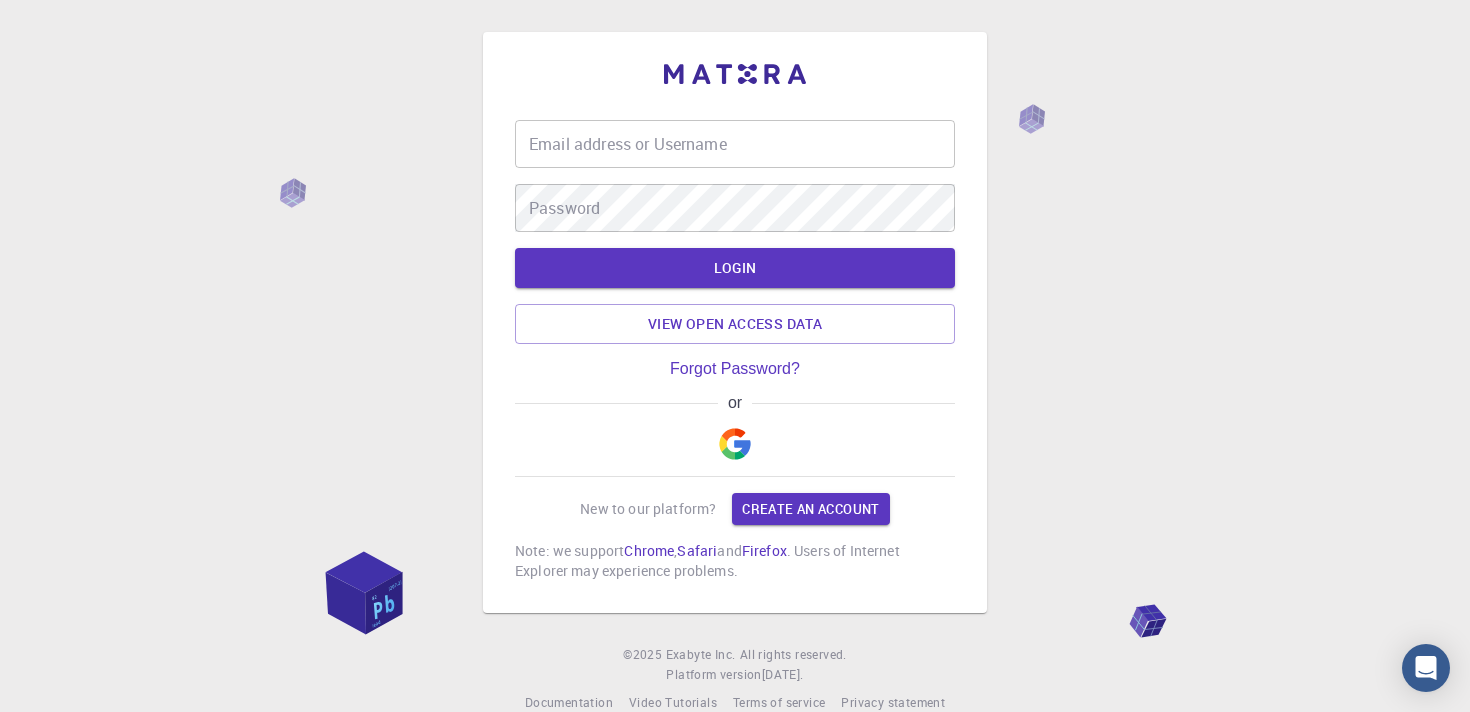 click on "Email address or Username" at bounding box center (735, 144) 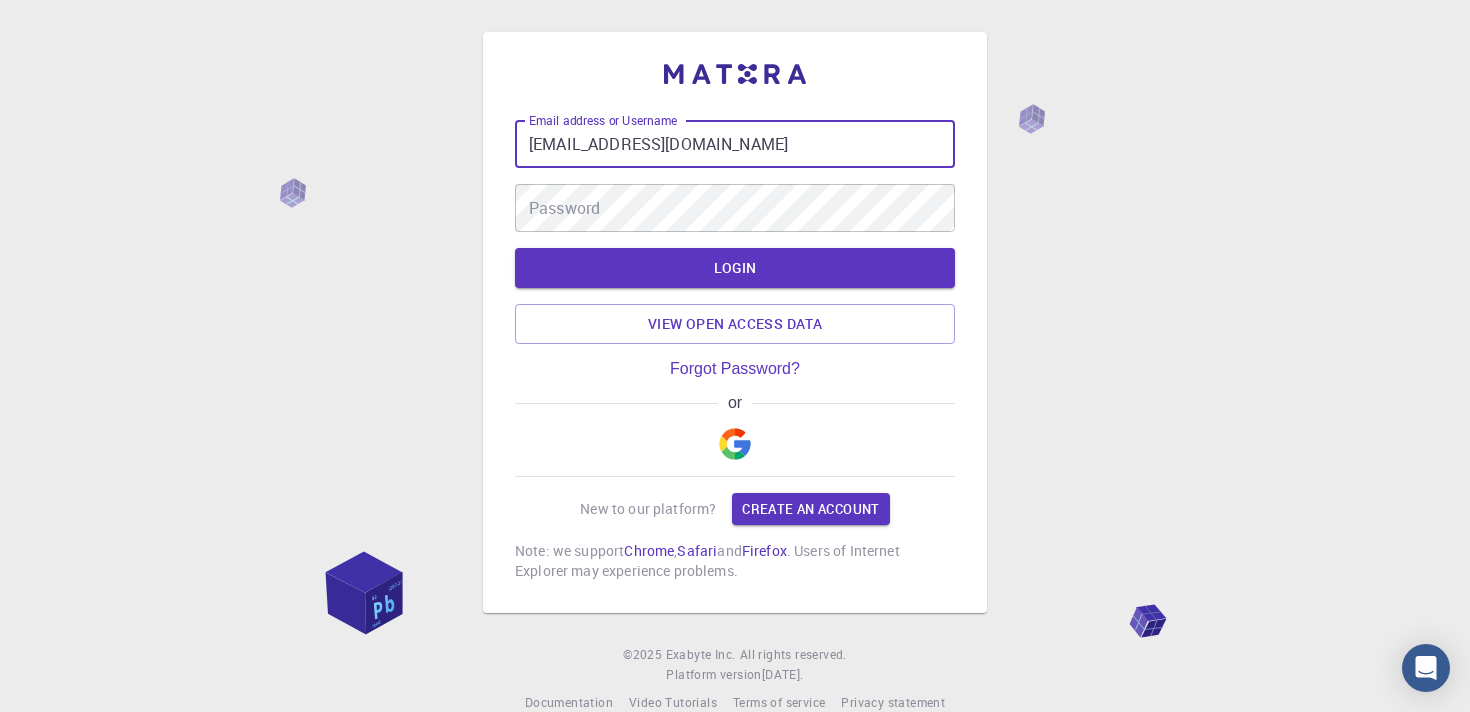 type on "[EMAIL_ADDRESS][DOMAIN_NAME]" 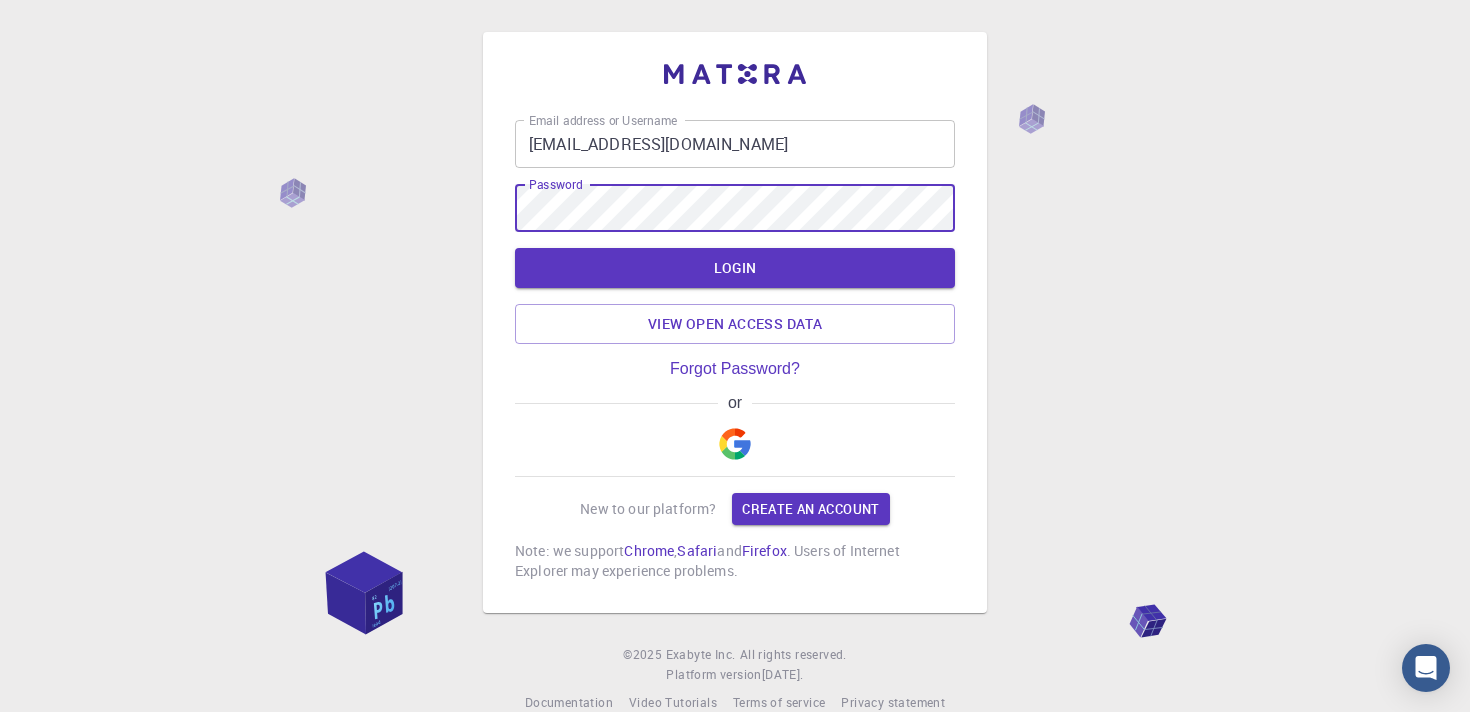click on "LOGIN" at bounding box center [735, 268] 